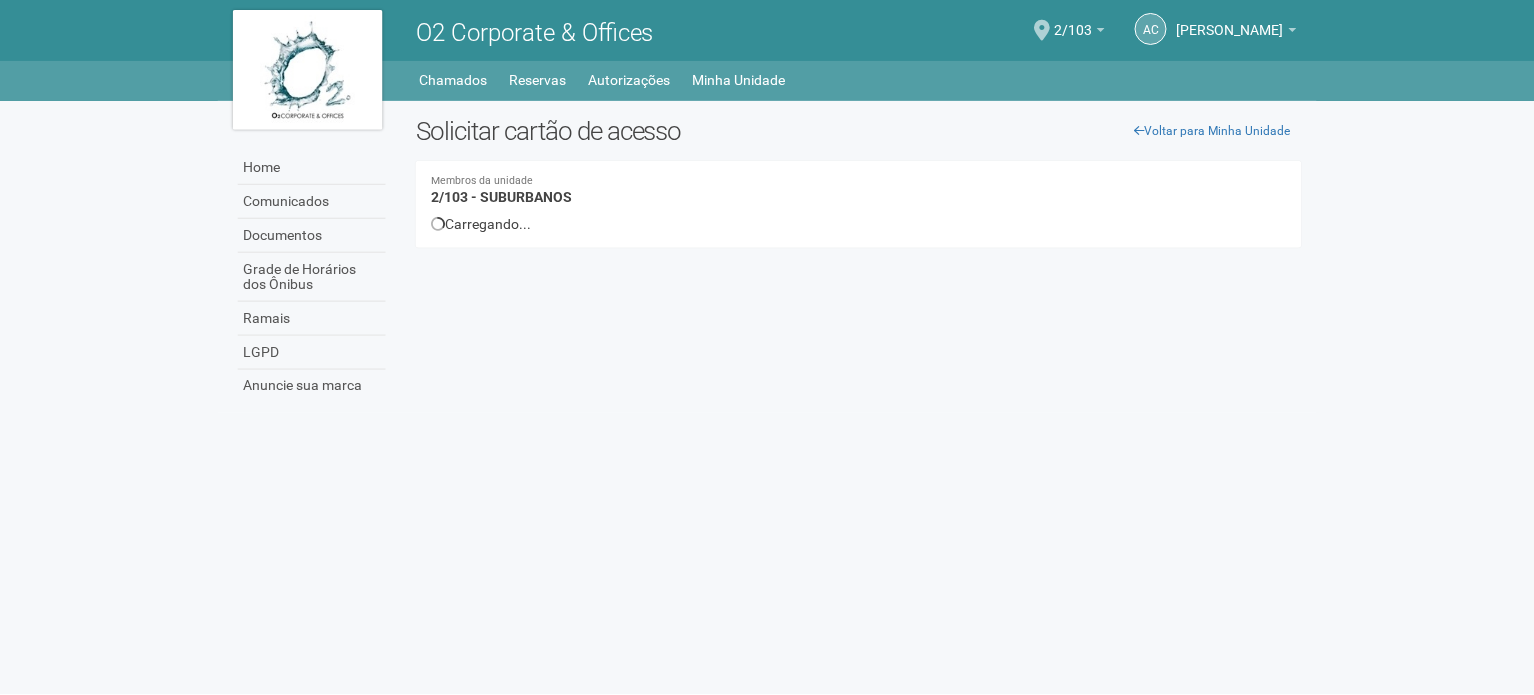 scroll, scrollTop: 0, scrollLeft: 0, axis: both 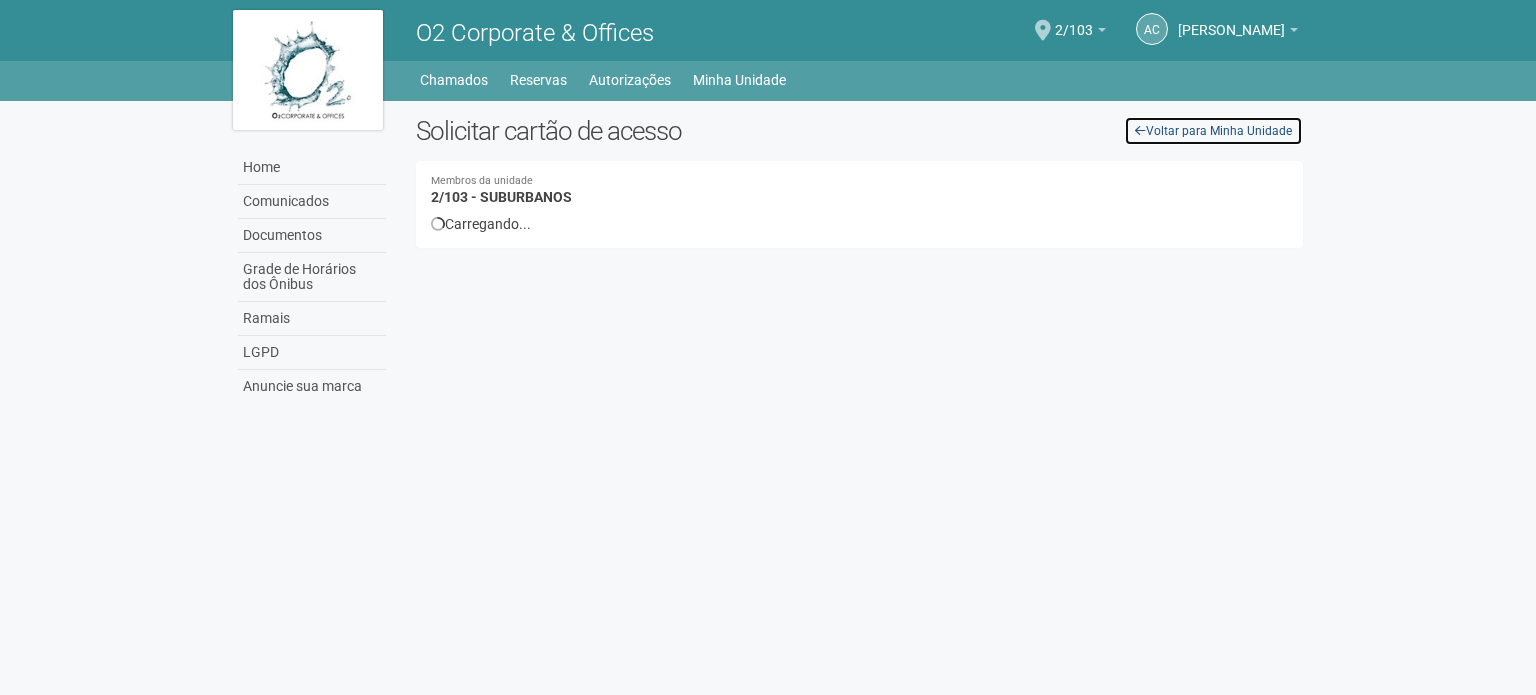 click on "Voltar para Minha Unidade" at bounding box center (1213, 131) 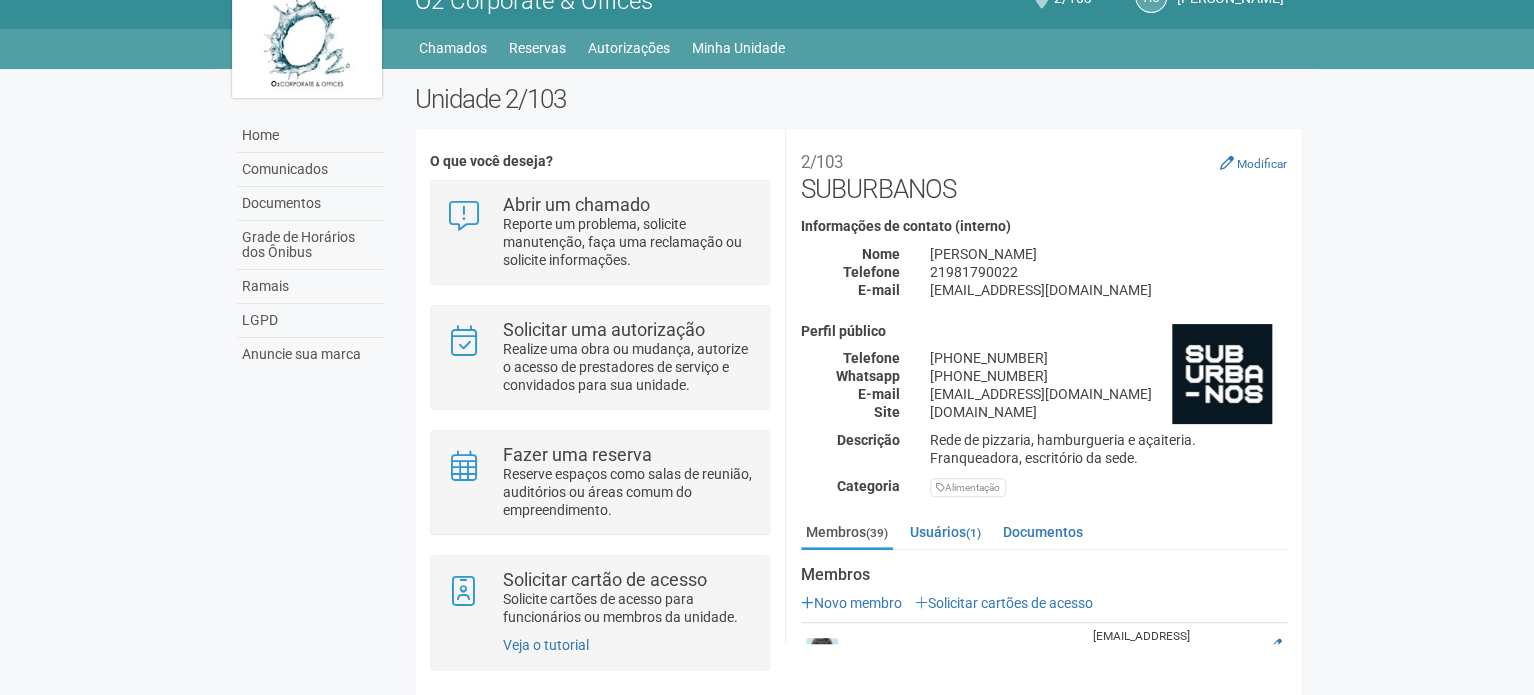 scroll, scrollTop: 11, scrollLeft: 0, axis: vertical 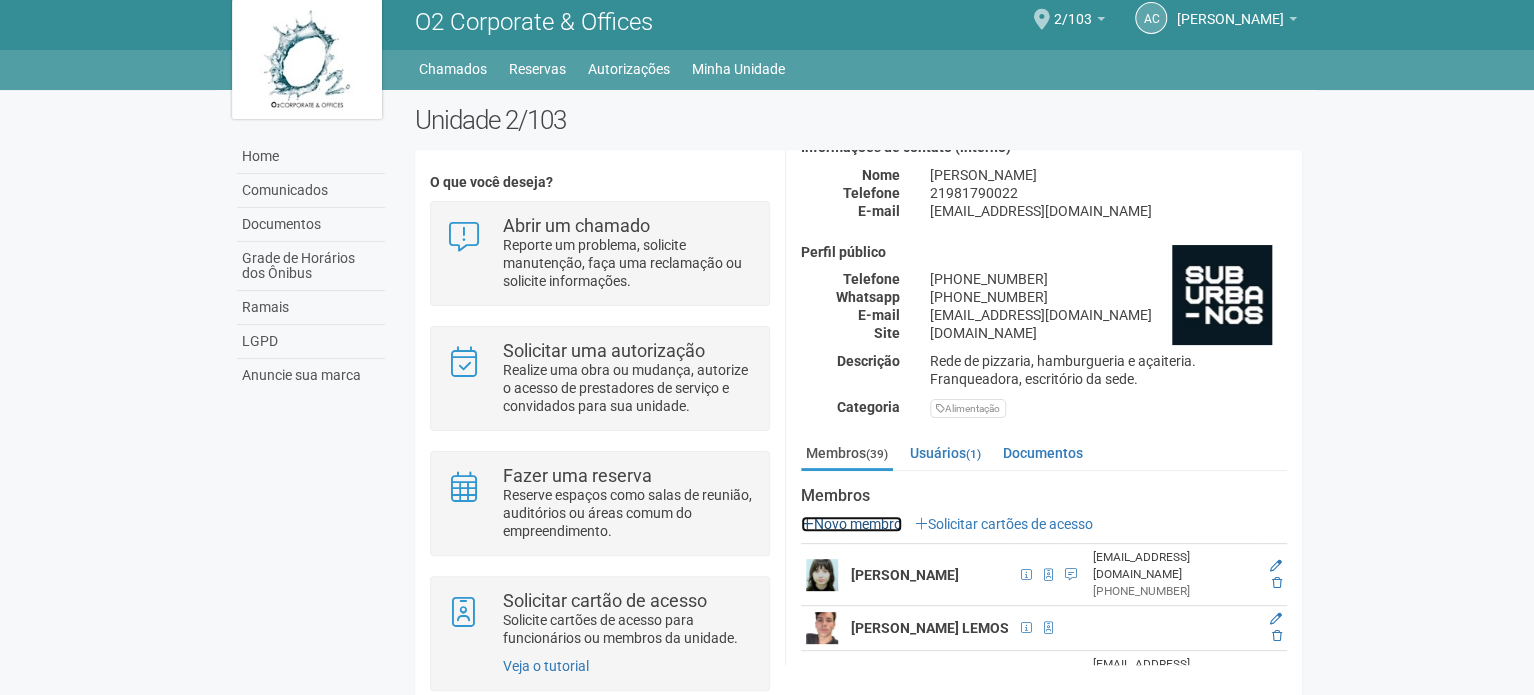 click on "Novo membro" at bounding box center [851, 524] 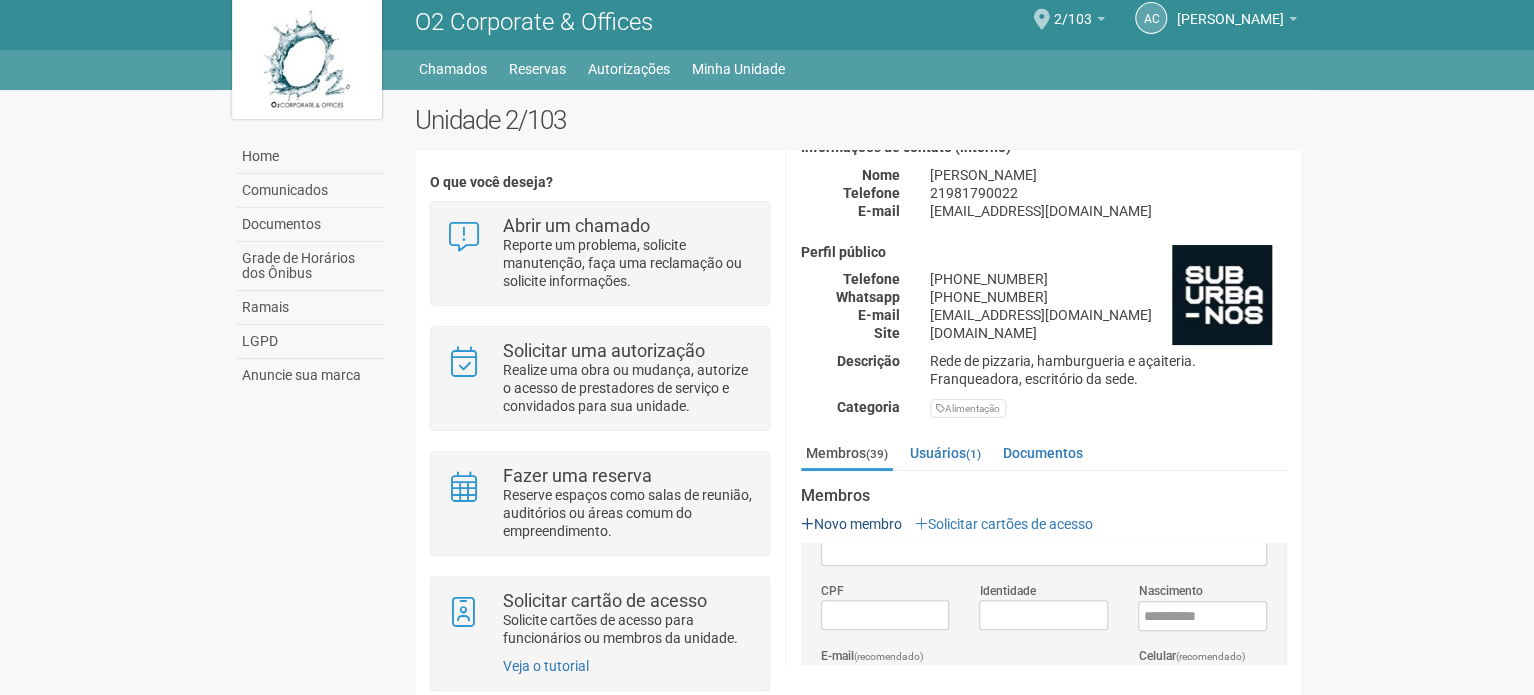 scroll, scrollTop: 0, scrollLeft: 0, axis: both 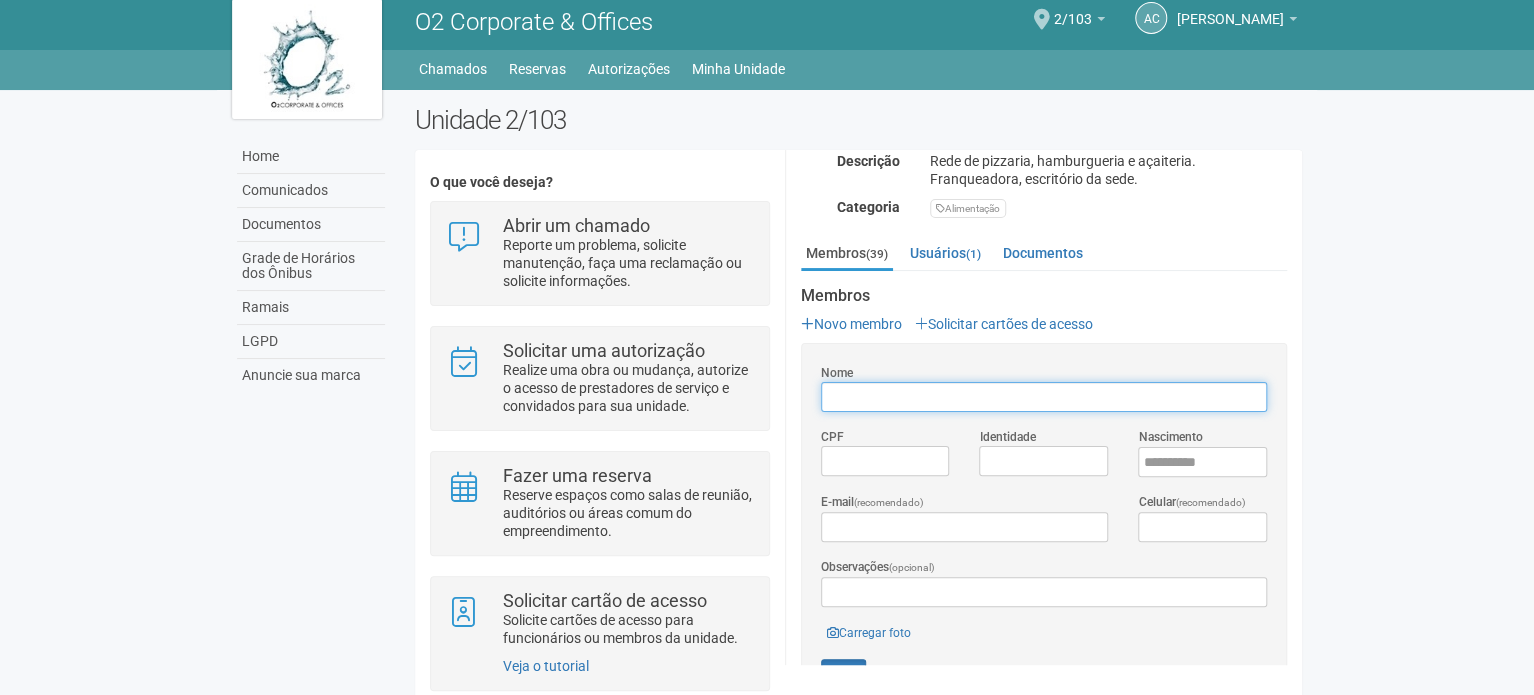 paste on "**********" 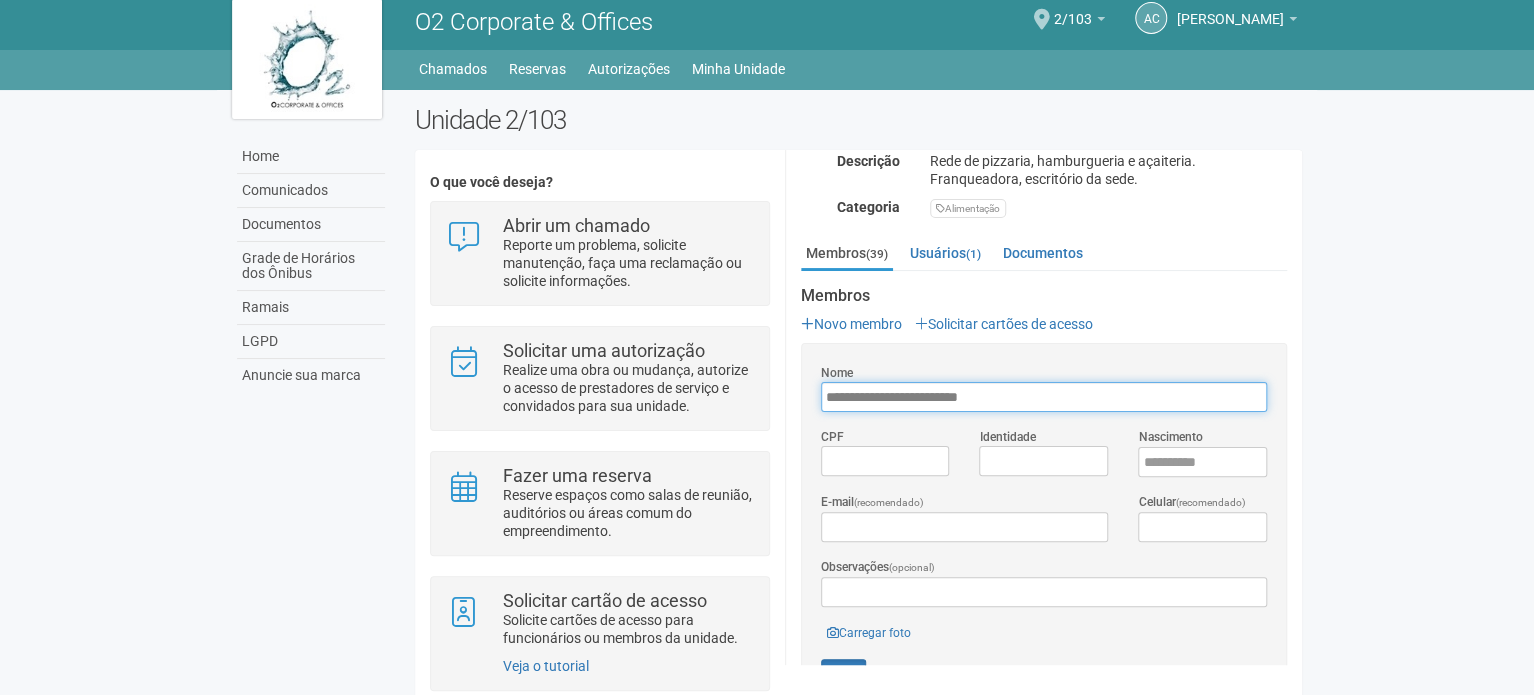 type on "**********" 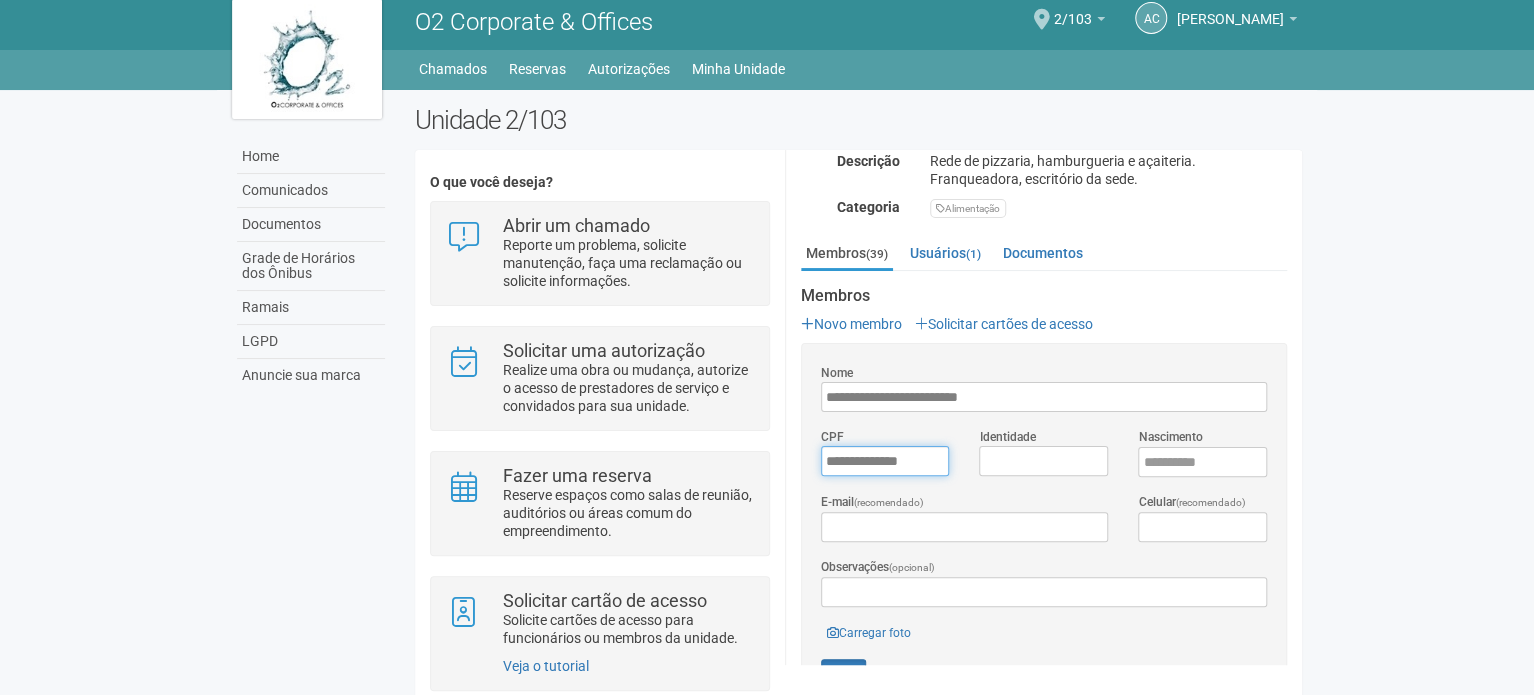 click on "*********" at bounding box center [885, 461] 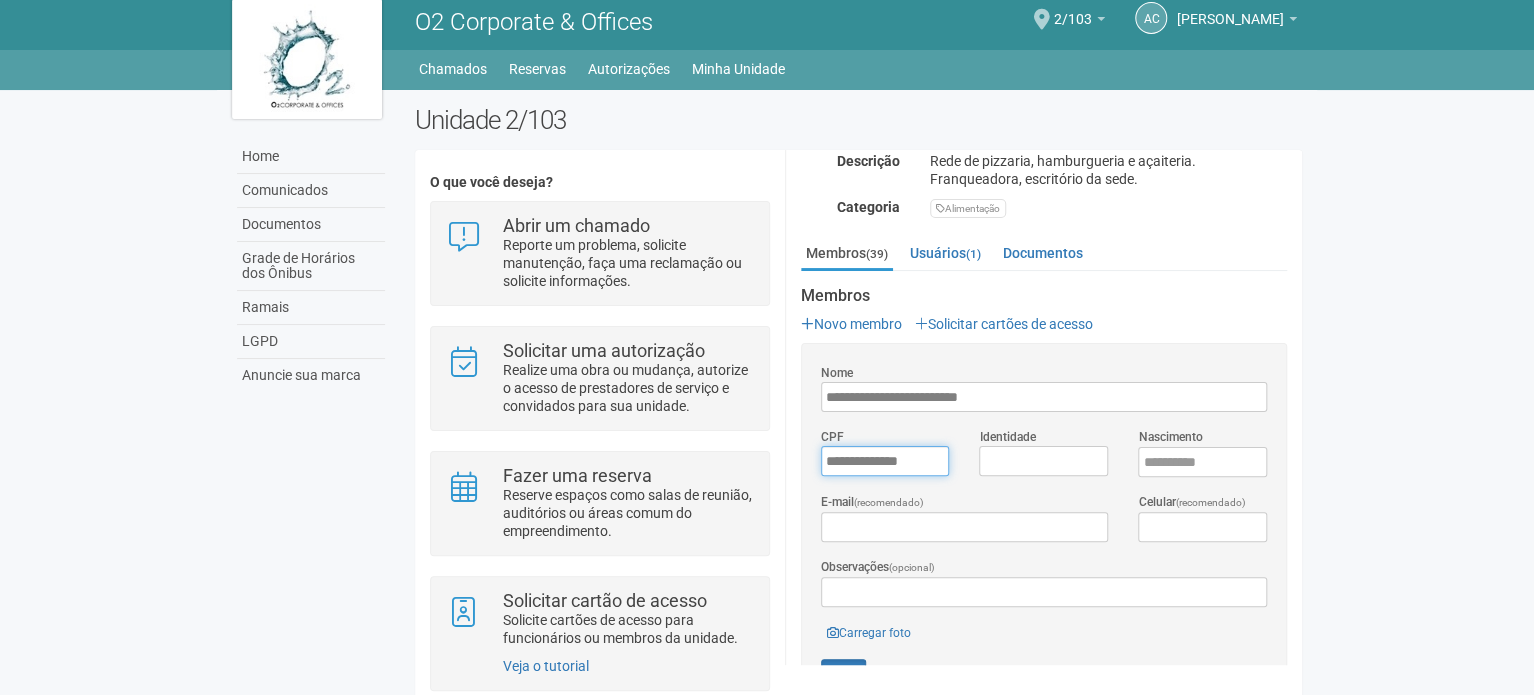 drag, startPoint x: 821, startPoint y: 459, endPoint x: 788, endPoint y: 457, distance: 33.06055 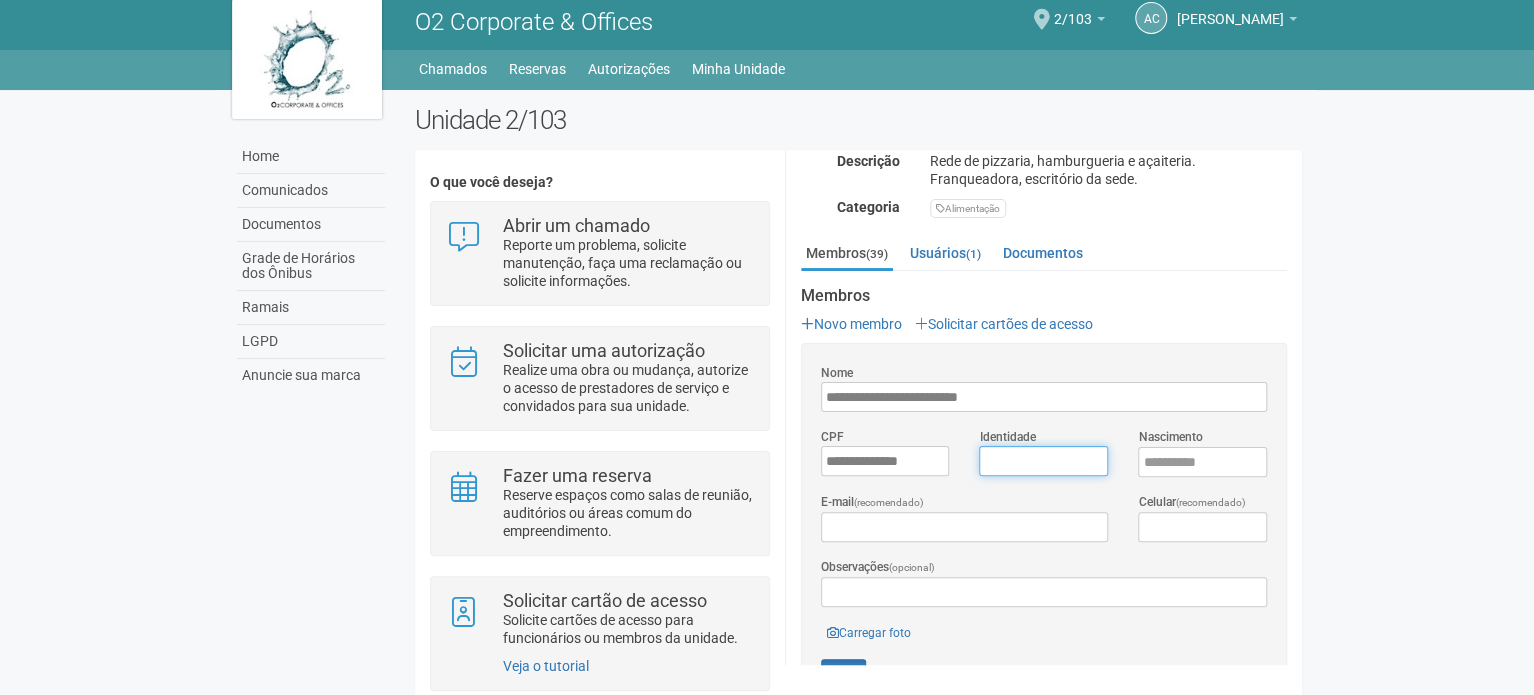 click on "Identidade" at bounding box center (1043, 461) 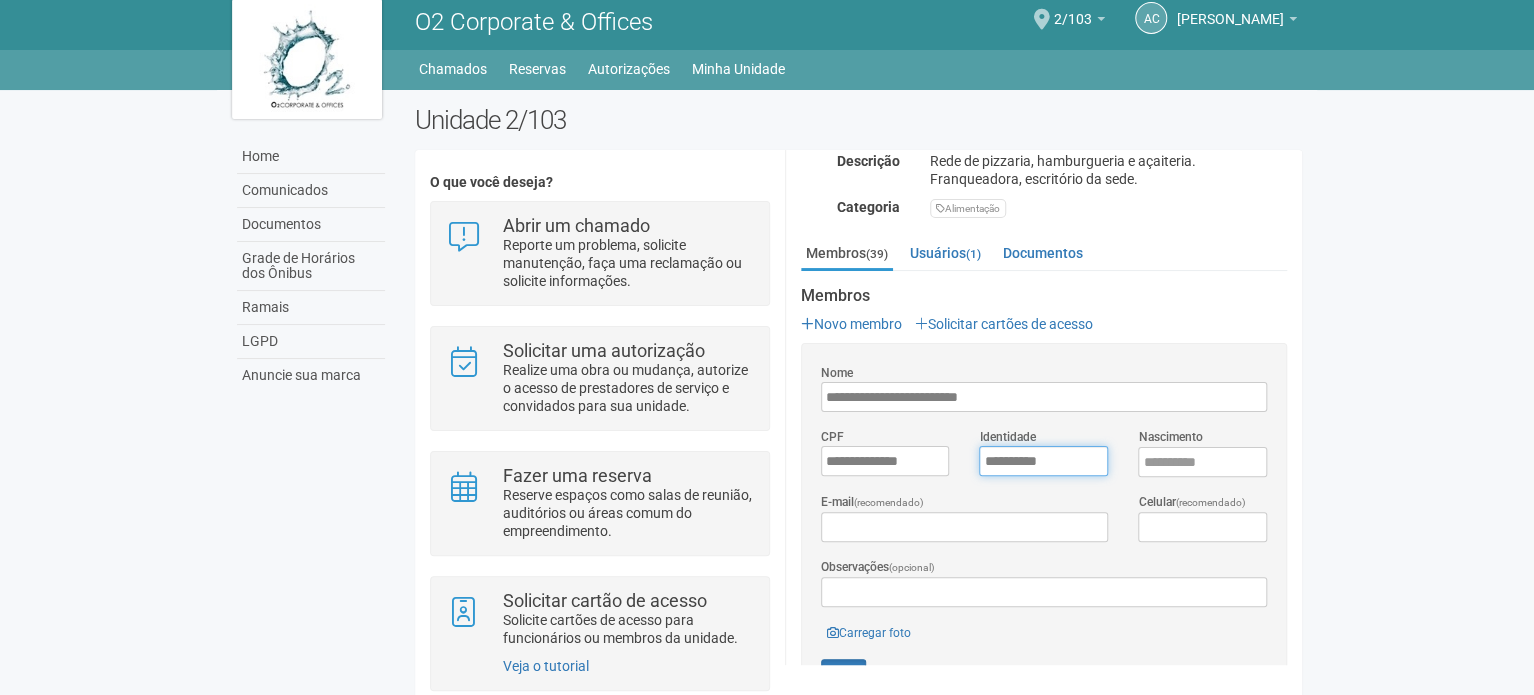 type on "**********" 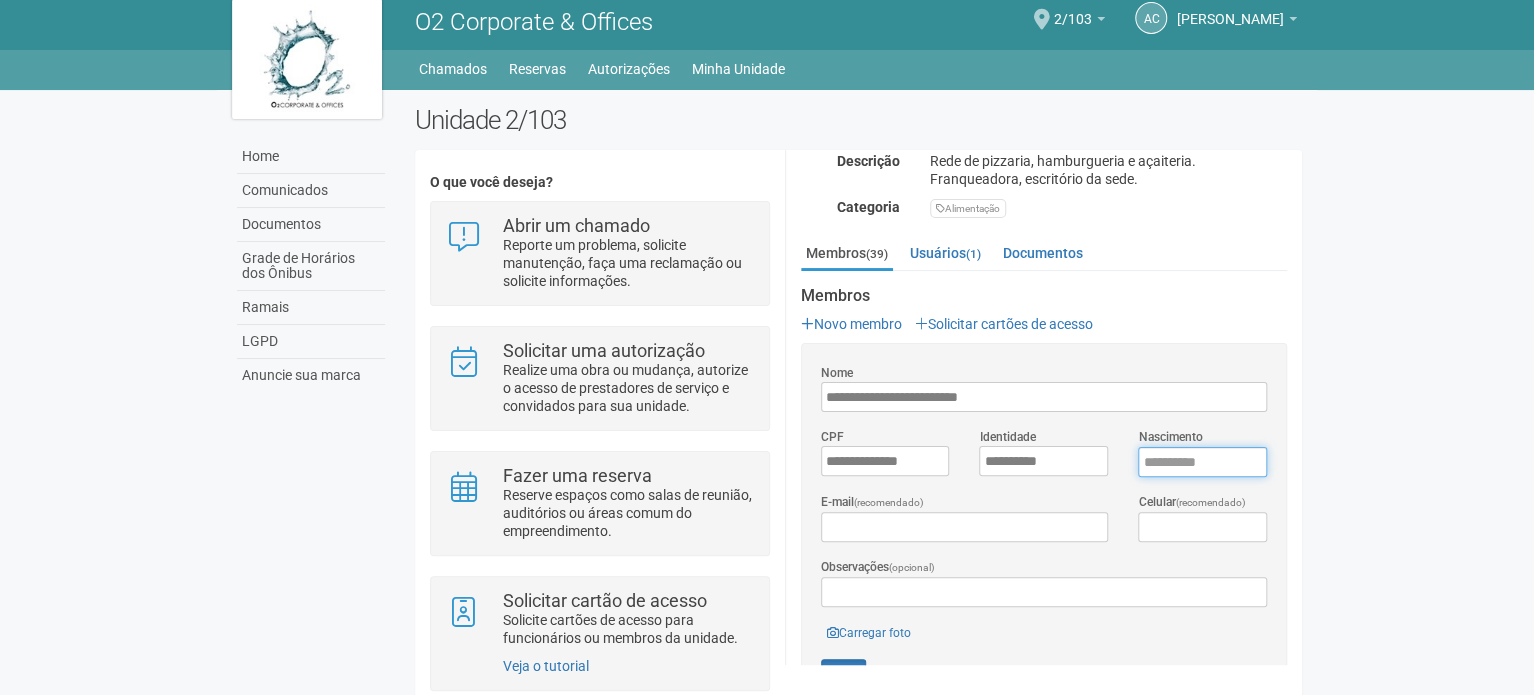 type on "****" 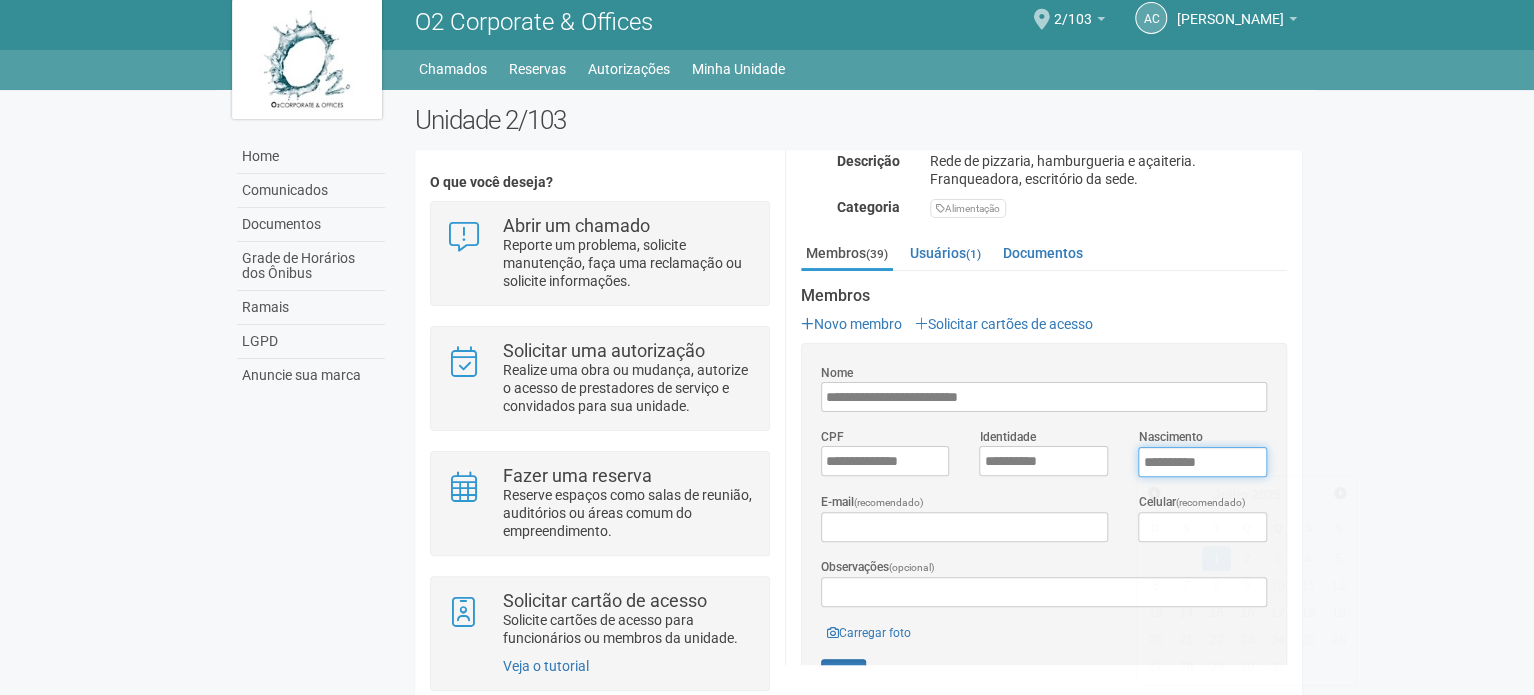 click on "****" at bounding box center (1202, 462) 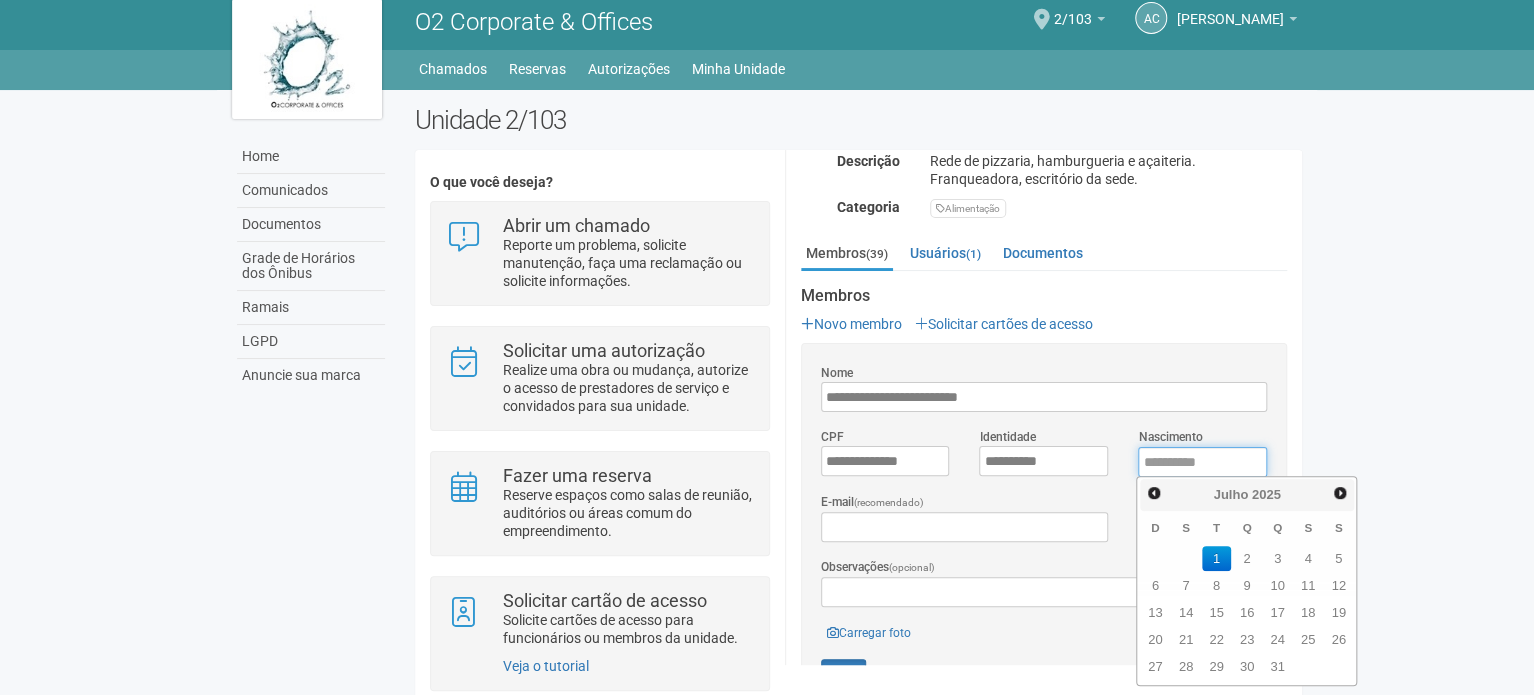 type on "****" 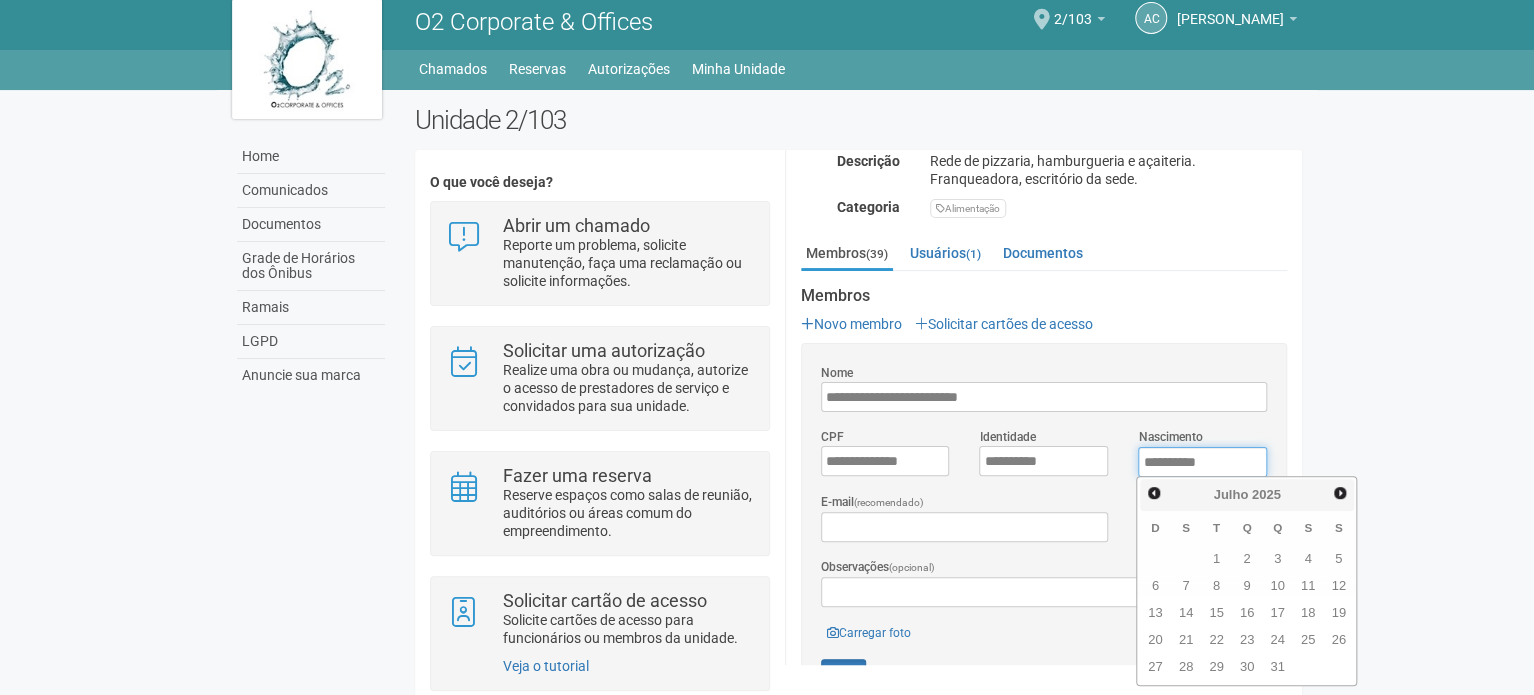 click on "****" at bounding box center [1202, 462] 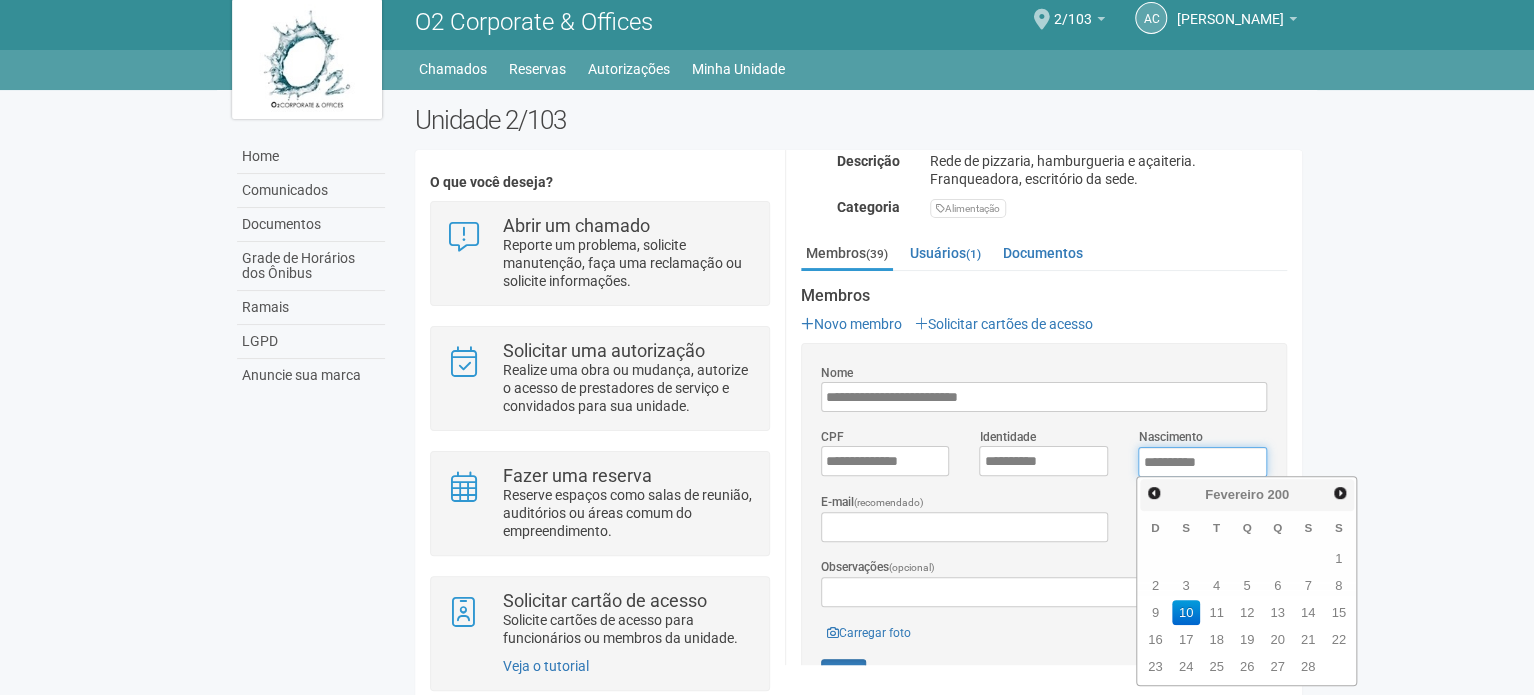 type on "**********" 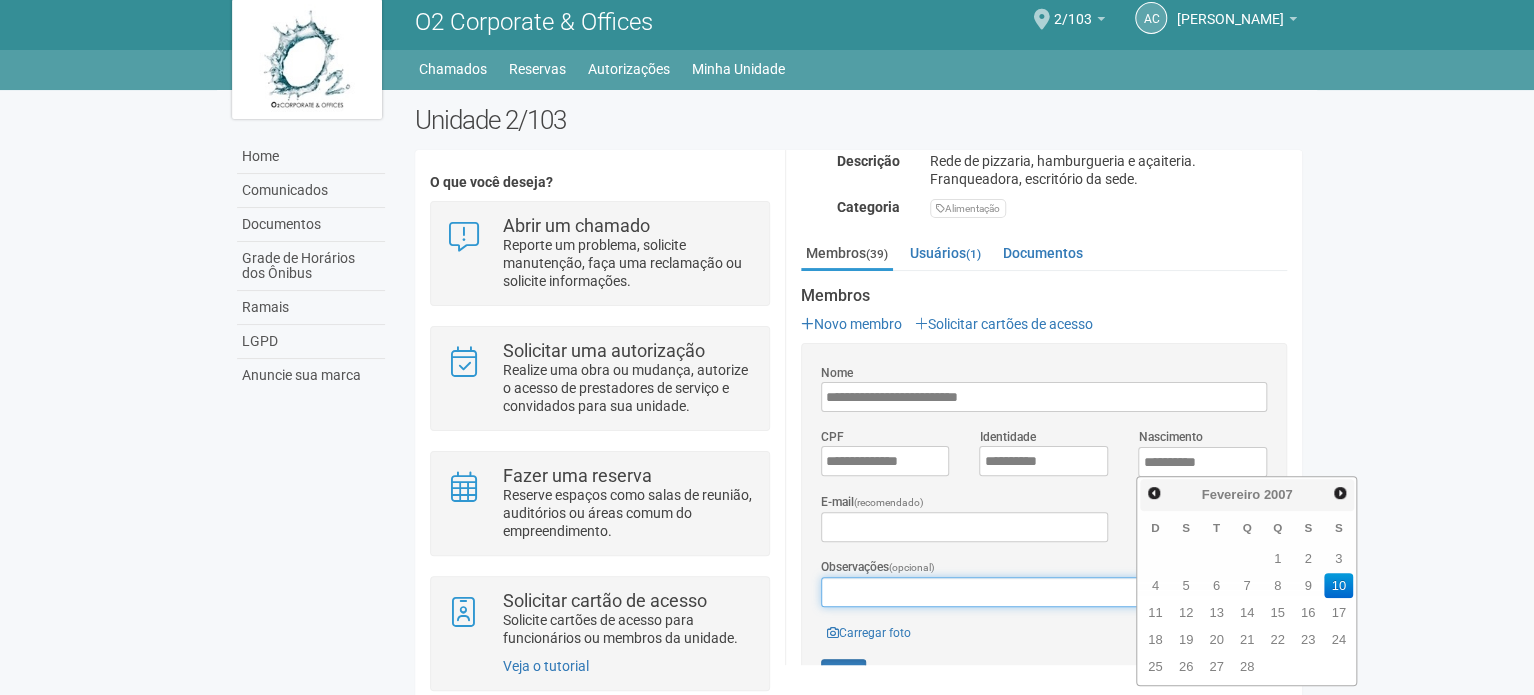 click on "Observações  (opcional)" at bounding box center (1044, 592) 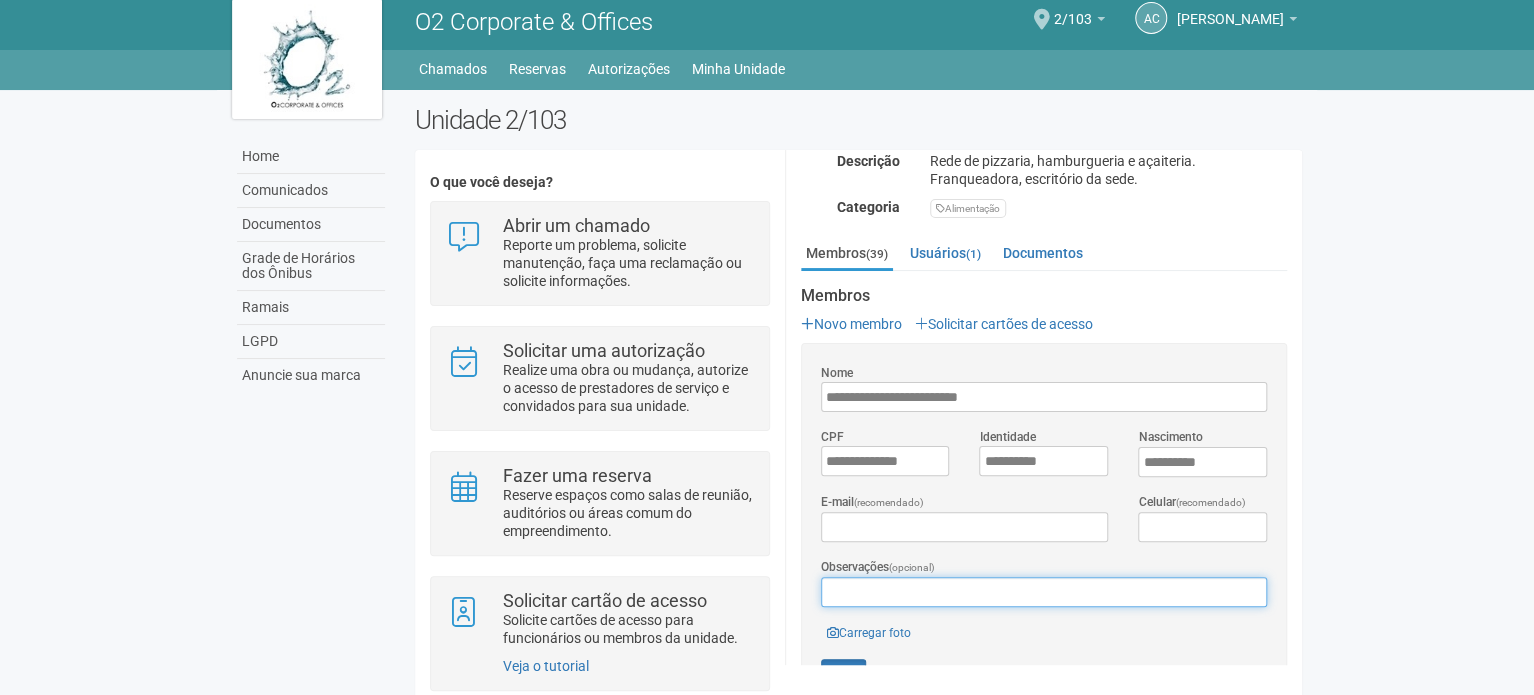type on "**********" 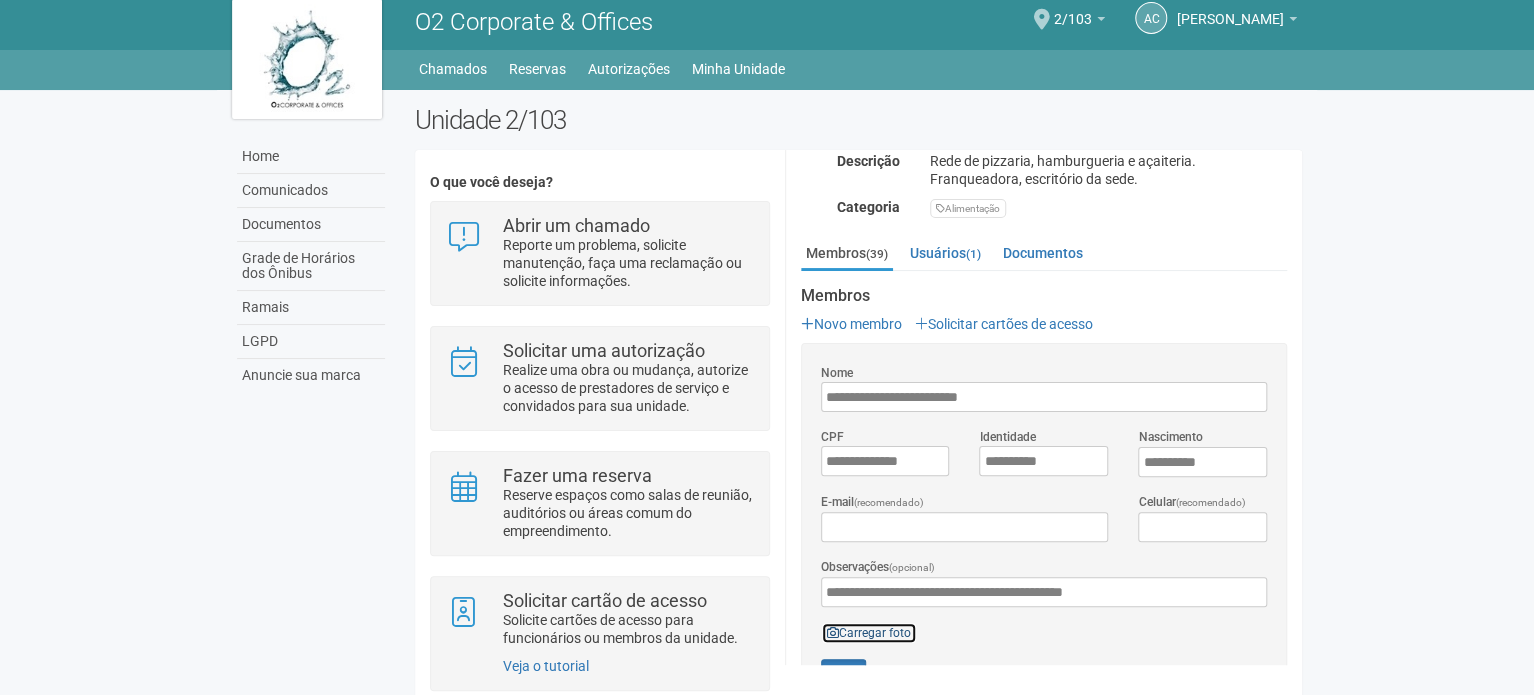 click on "Carregar foto" at bounding box center [869, 633] 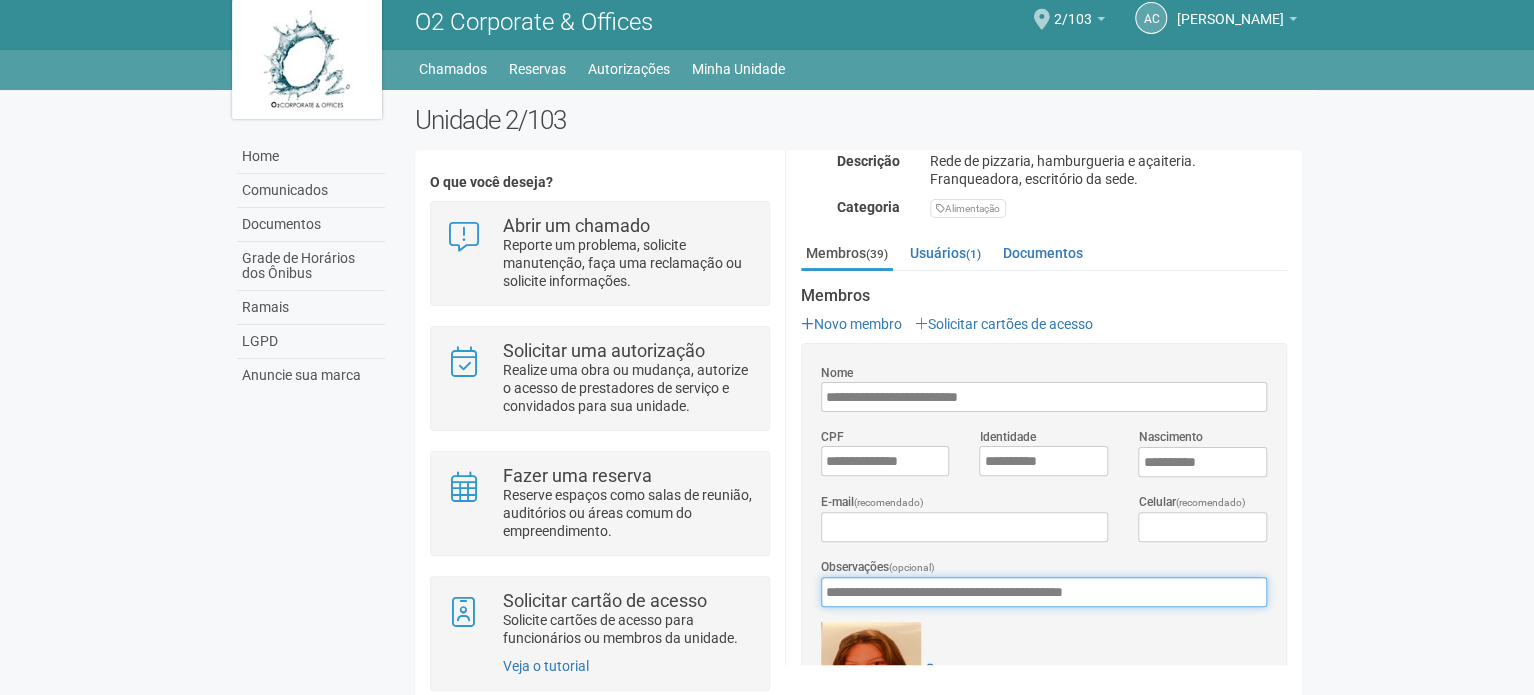 drag, startPoint x: 1217, startPoint y: 592, endPoint x: 812, endPoint y: 575, distance: 405.35663 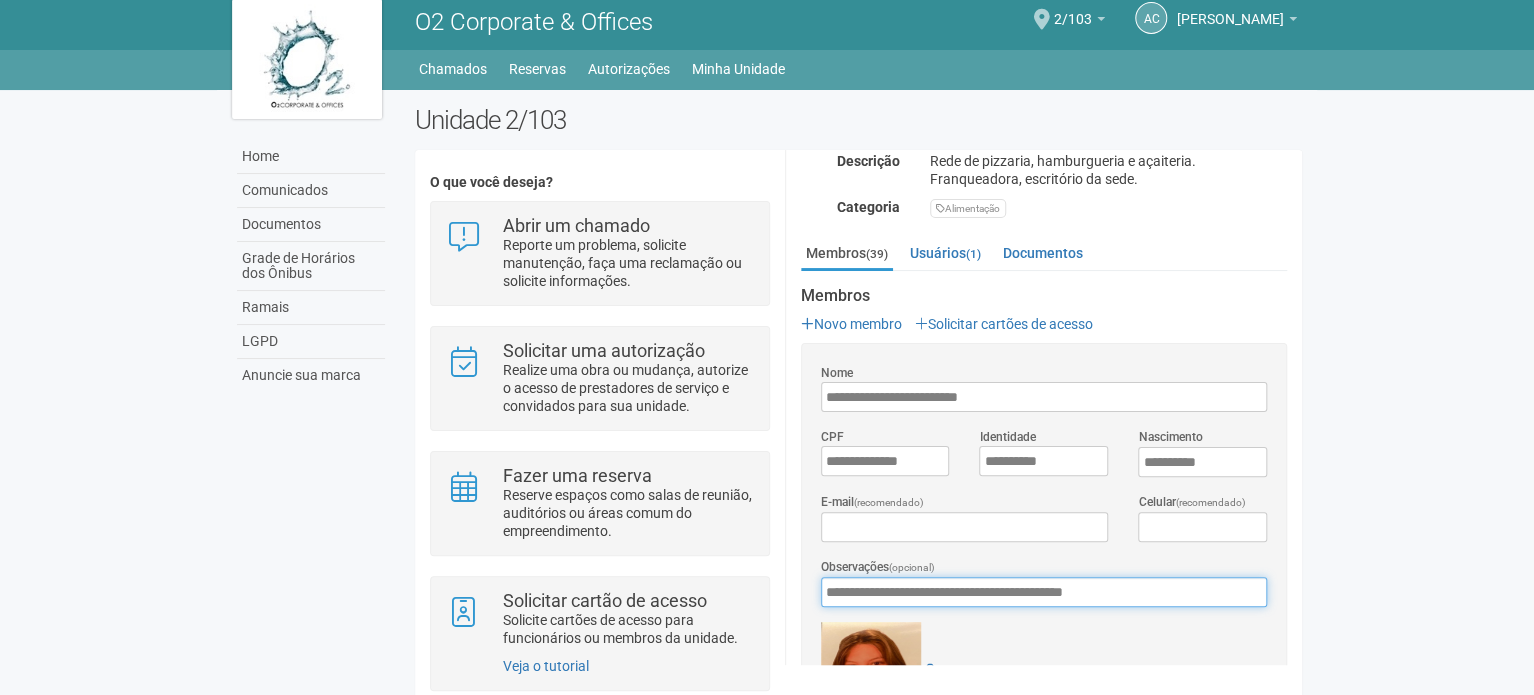 click on "**********" at bounding box center [1044, 576] 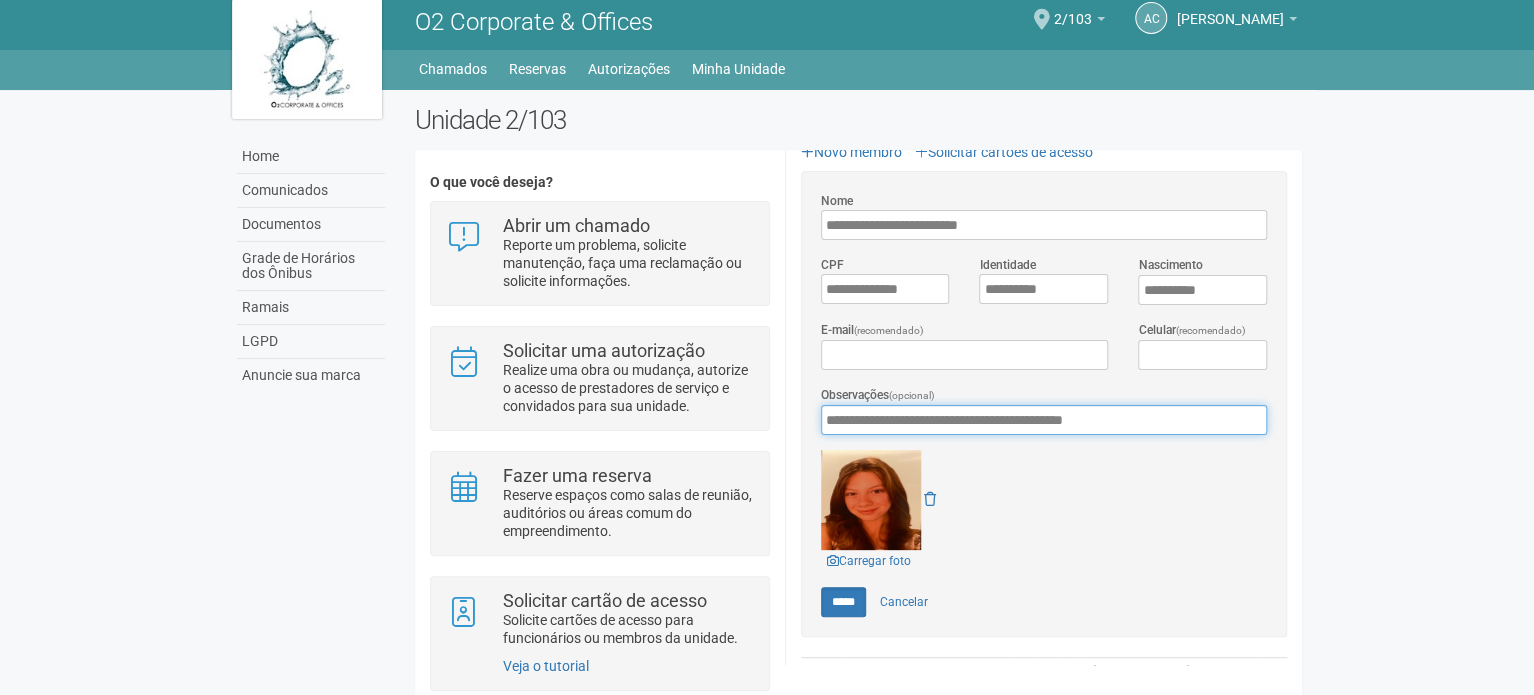 scroll, scrollTop: 500, scrollLeft: 0, axis: vertical 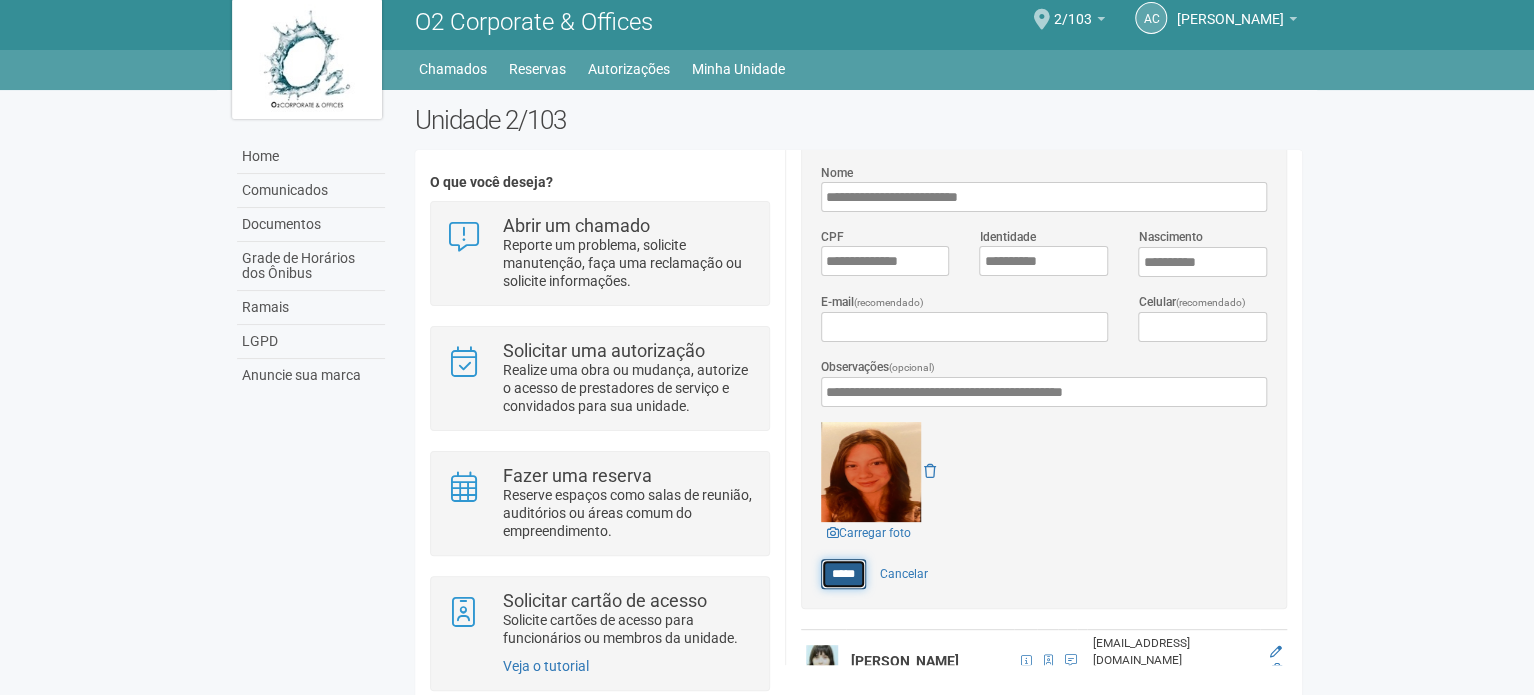 click on "*****" at bounding box center [843, 574] 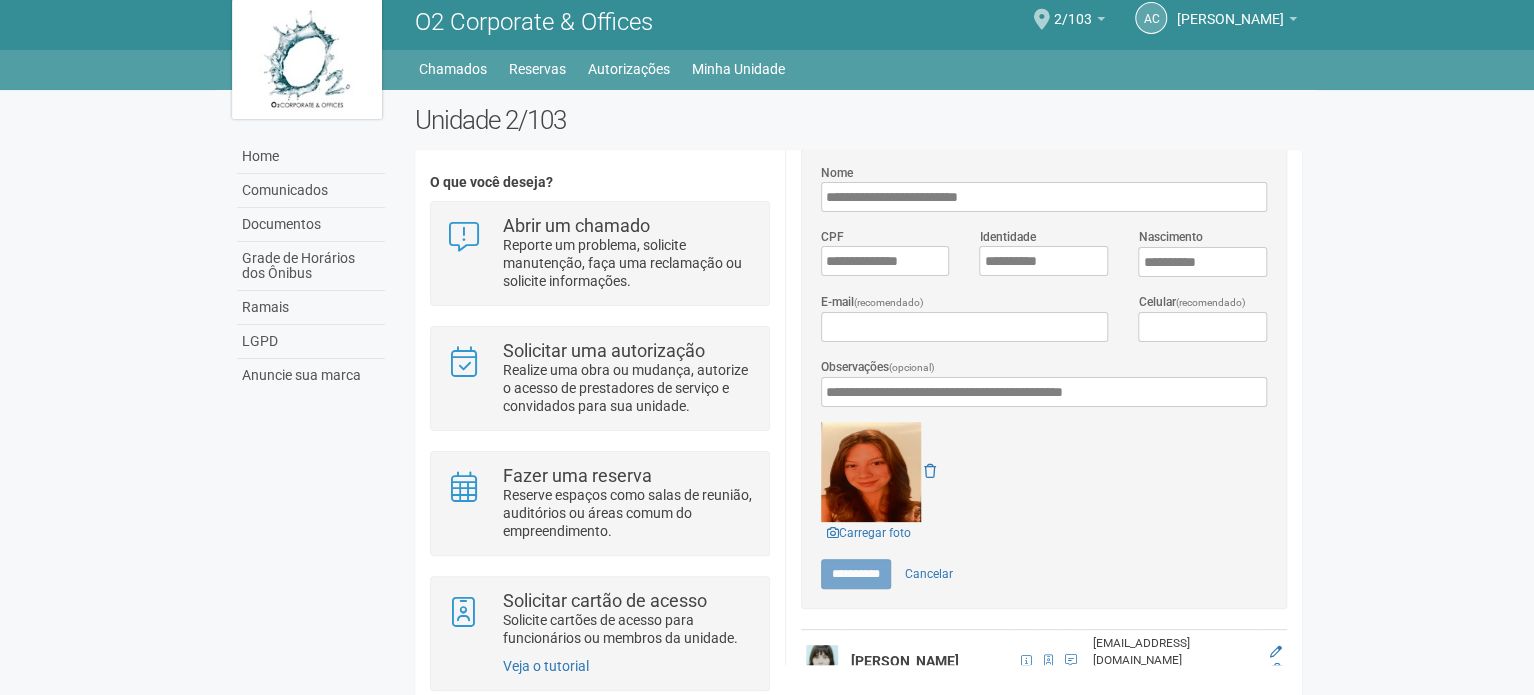 type on "*****" 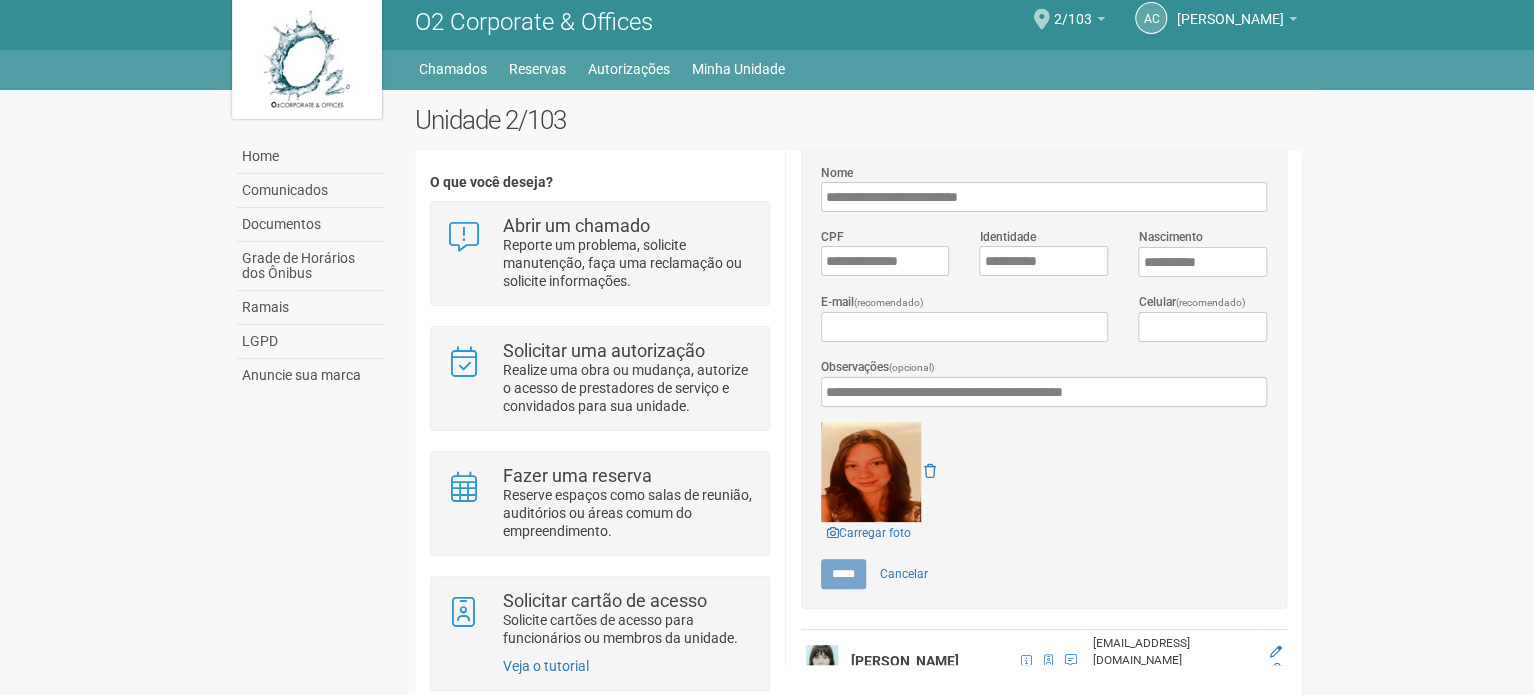 scroll, scrollTop: 0, scrollLeft: 0, axis: both 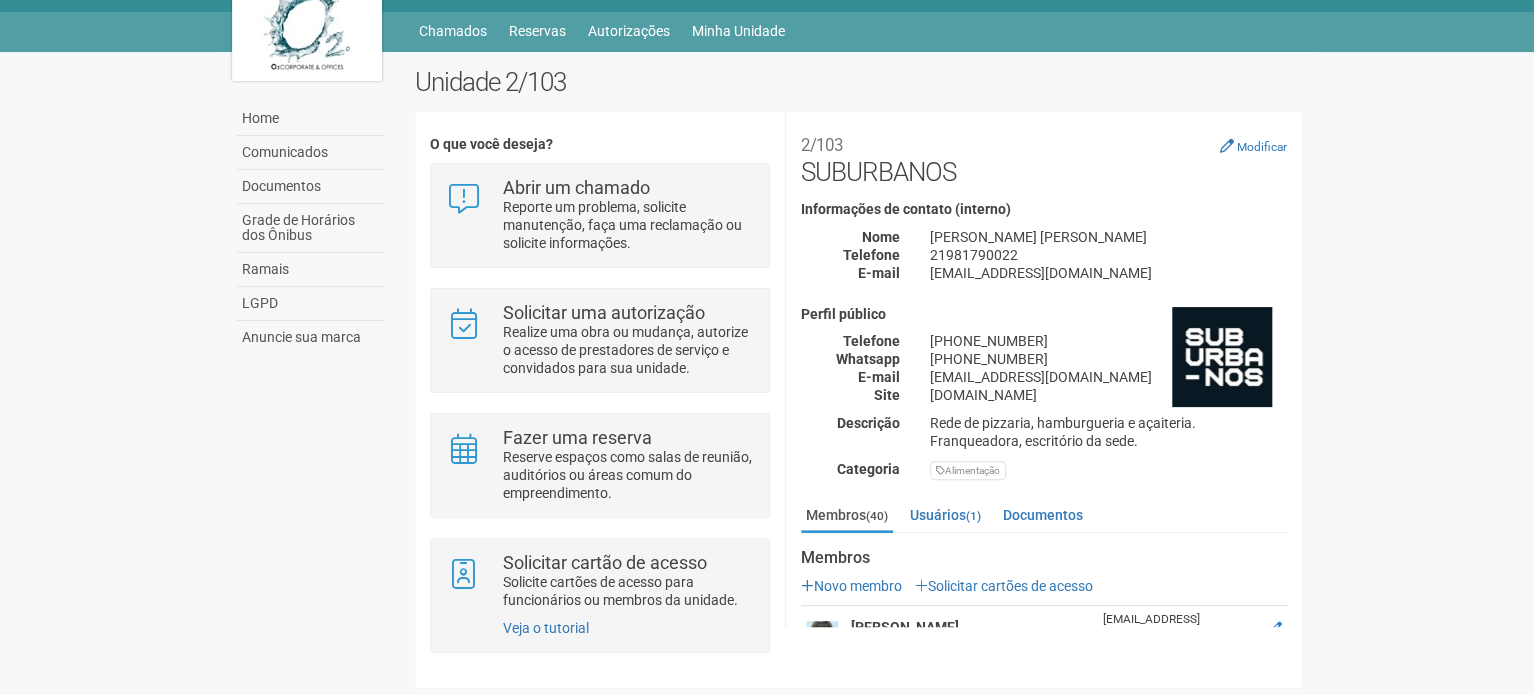 click on "Novo membro
Solicitar cartões de acesso" at bounding box center [1044, 586] 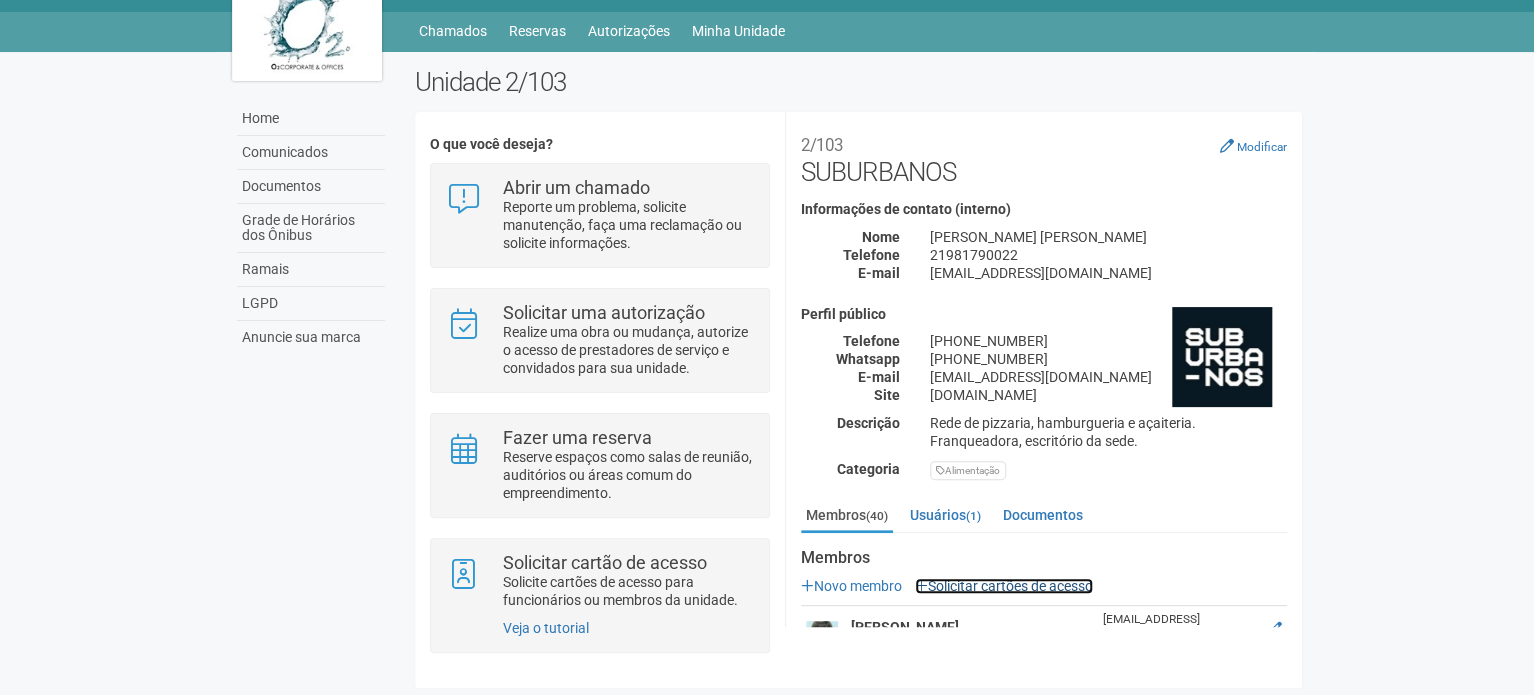 click on "Solicitar cartões de acesso" at bounding box center [1004, 586] 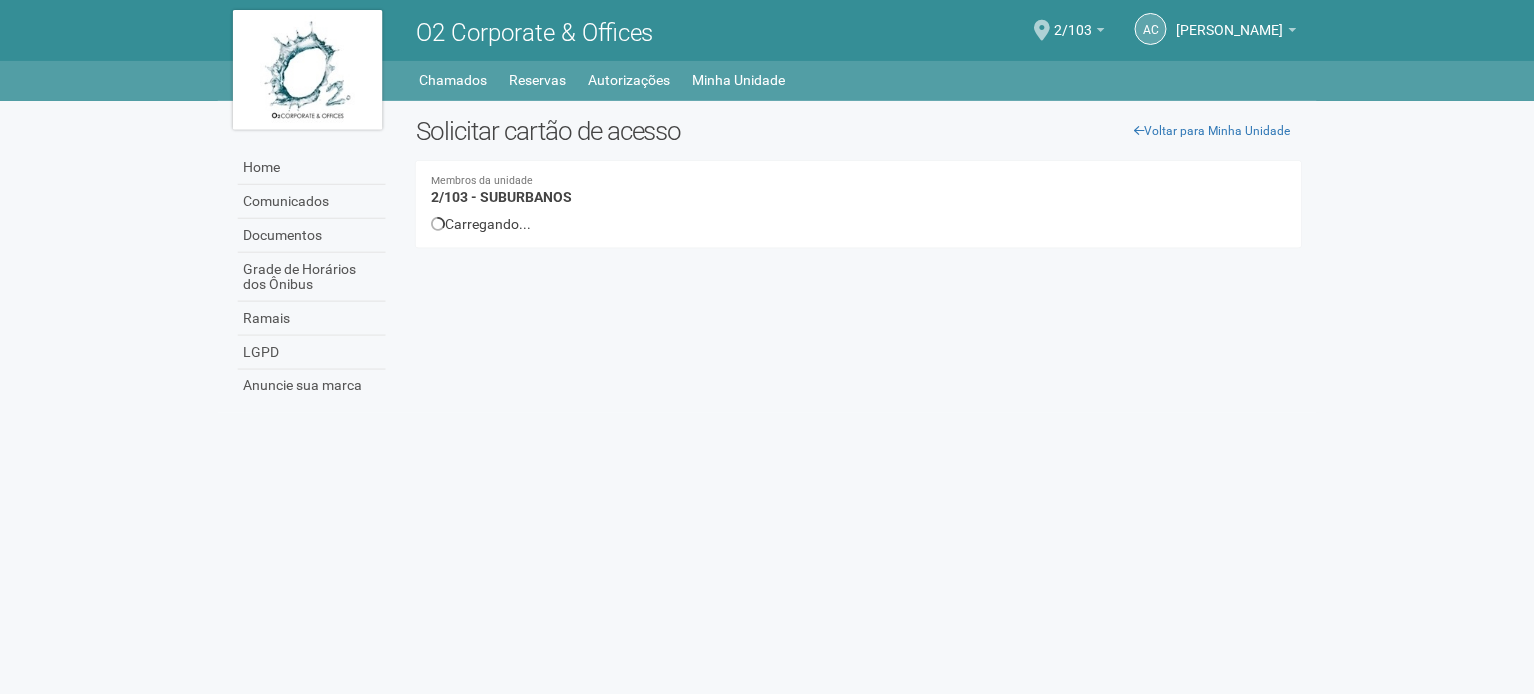 scroll, scrollTop: 0, scrollLeft: 0, axis: both 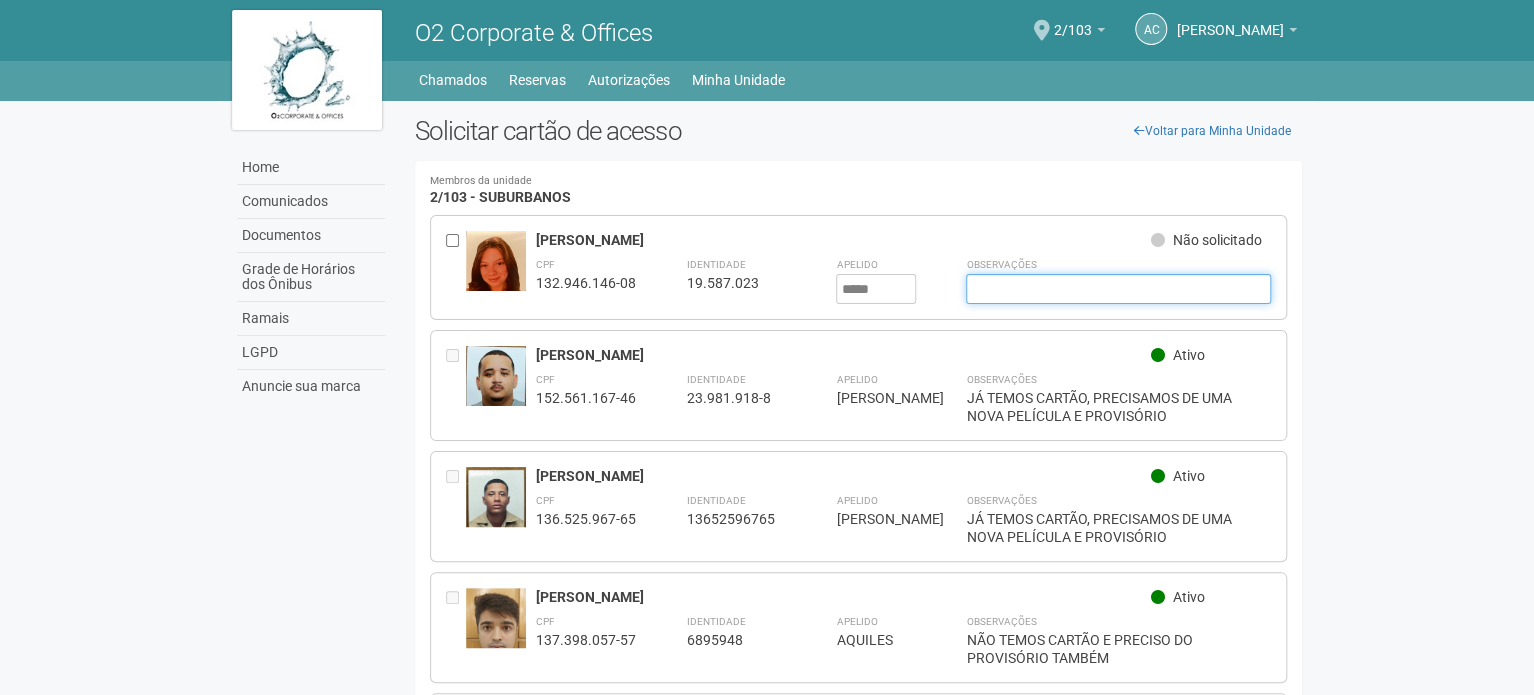click at bounding box center [1118, 289] 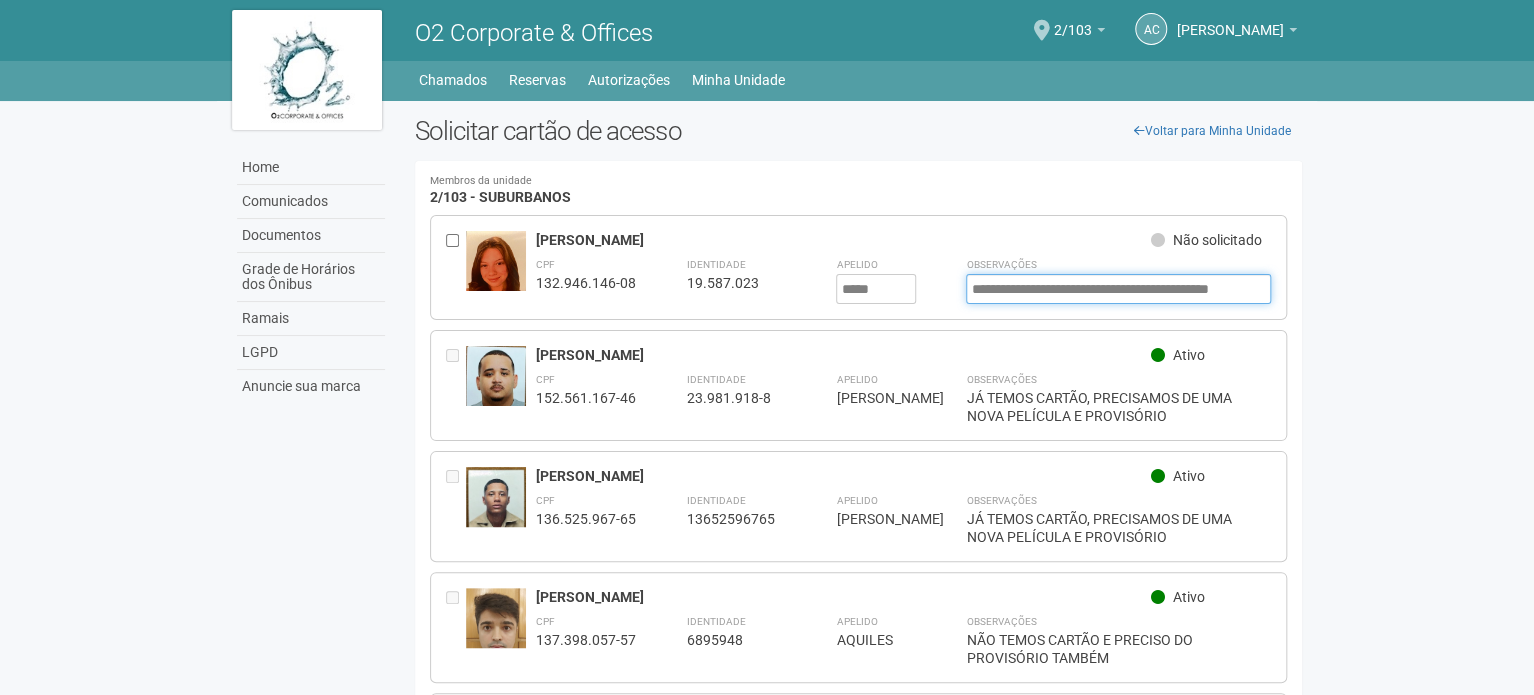 scroll, scrollTop: 0, scrollLeft: 76, axis: horizontal 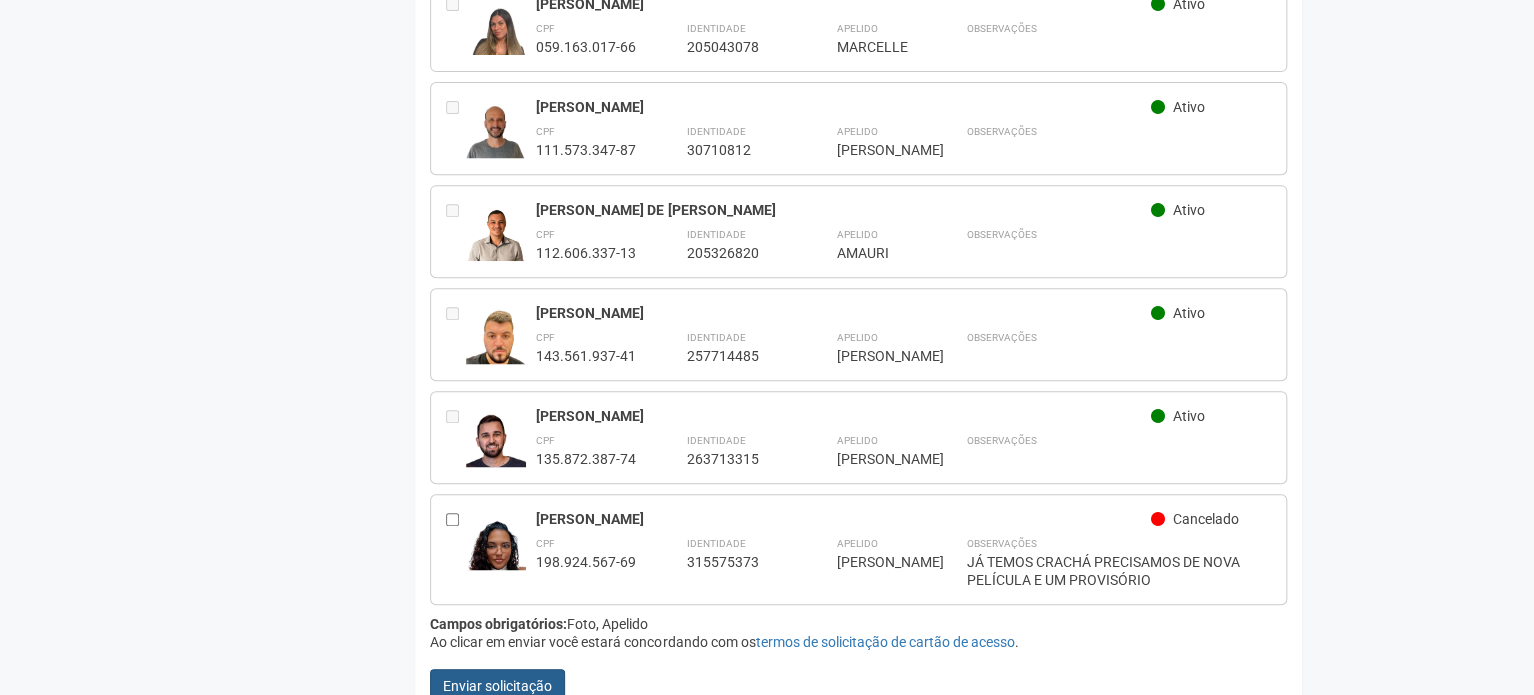 type on "**********" 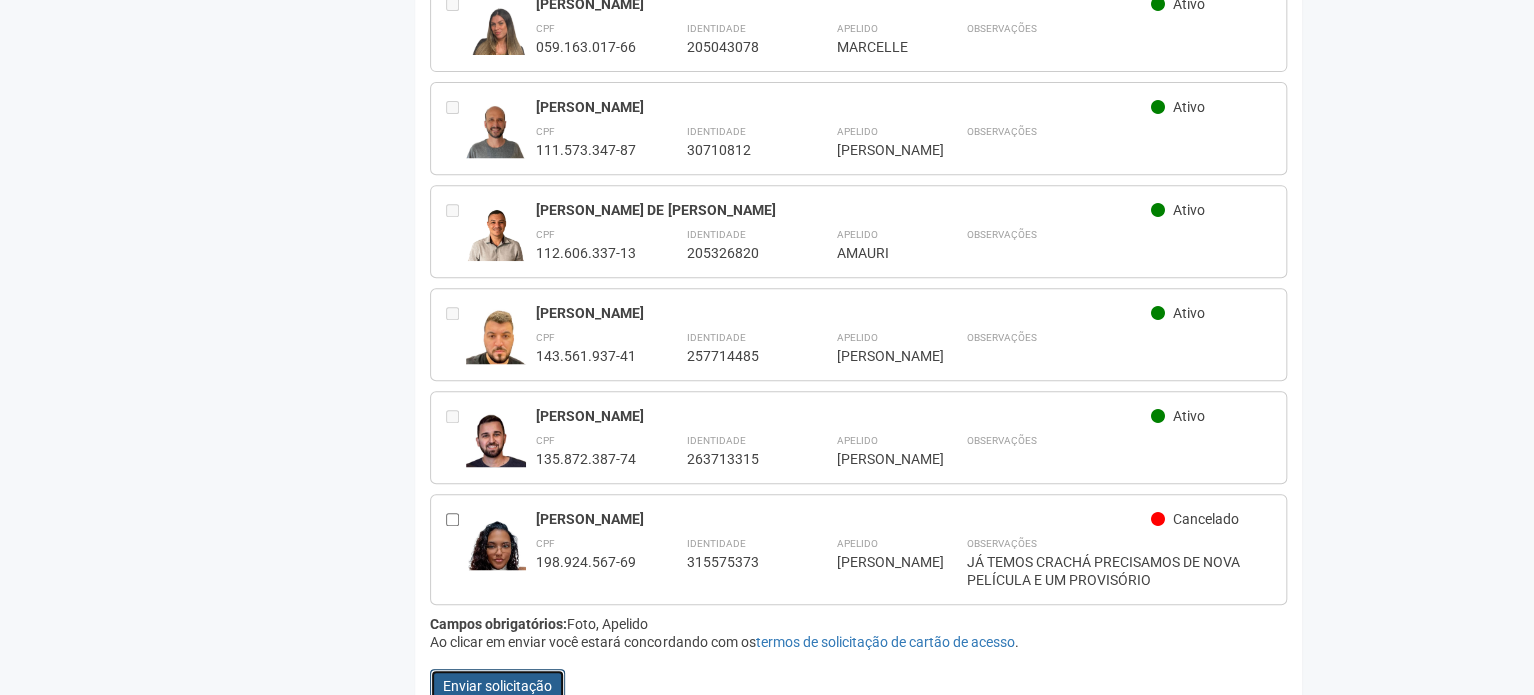 scroll, scrollTop: 0, scrollLeft: 0, axis: both 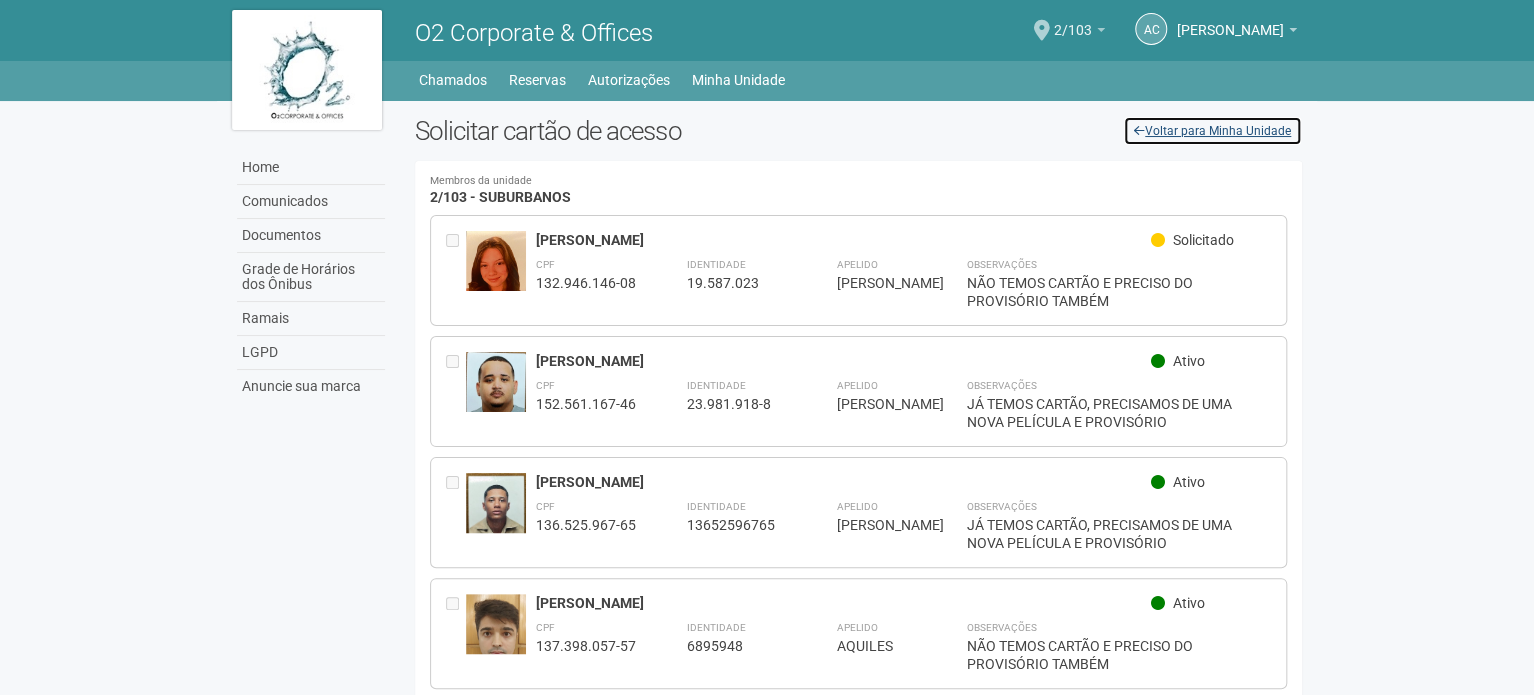 drag, startPoint x: 1236, startPoint y: 131, endPoint x: 1058, endPoint y: 38, distance: 200.83078 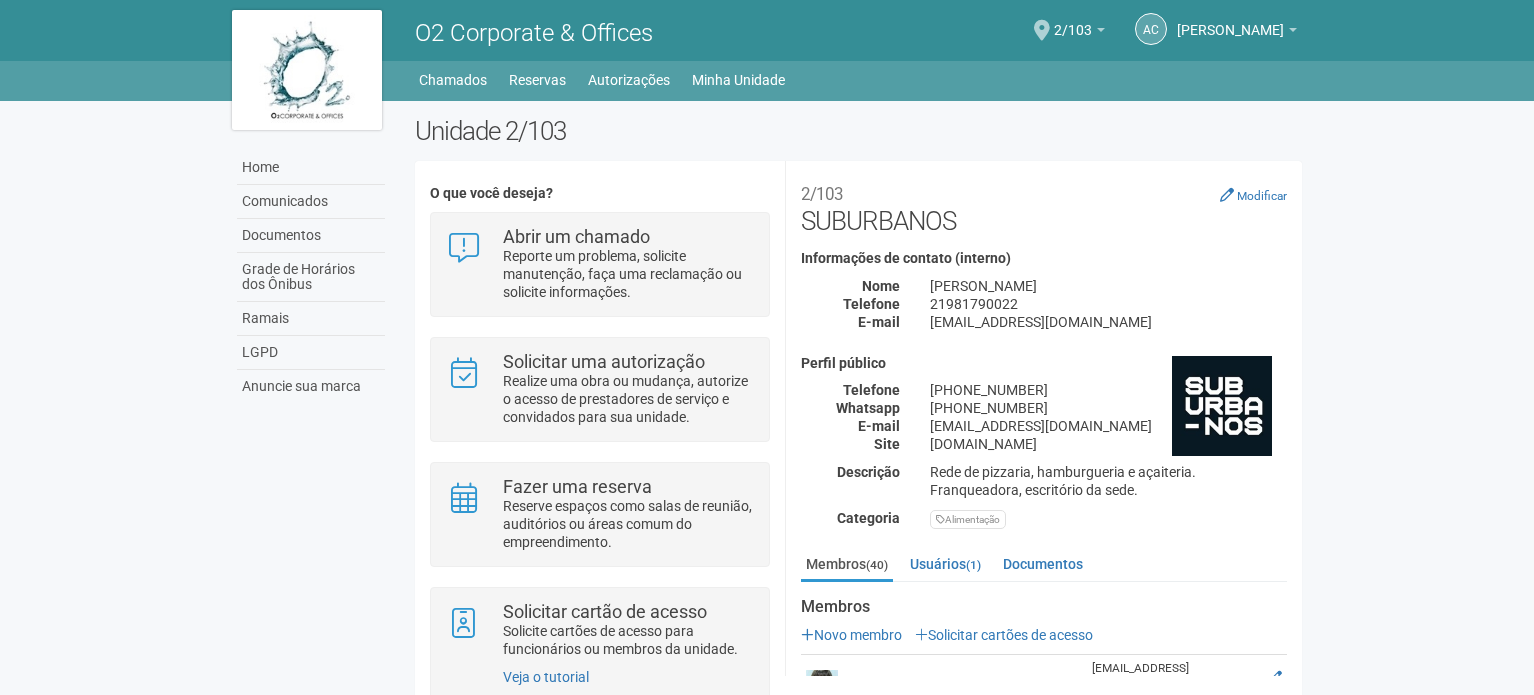 scroll, scrollTop: 0, scrollLeft: 0, axis: both 